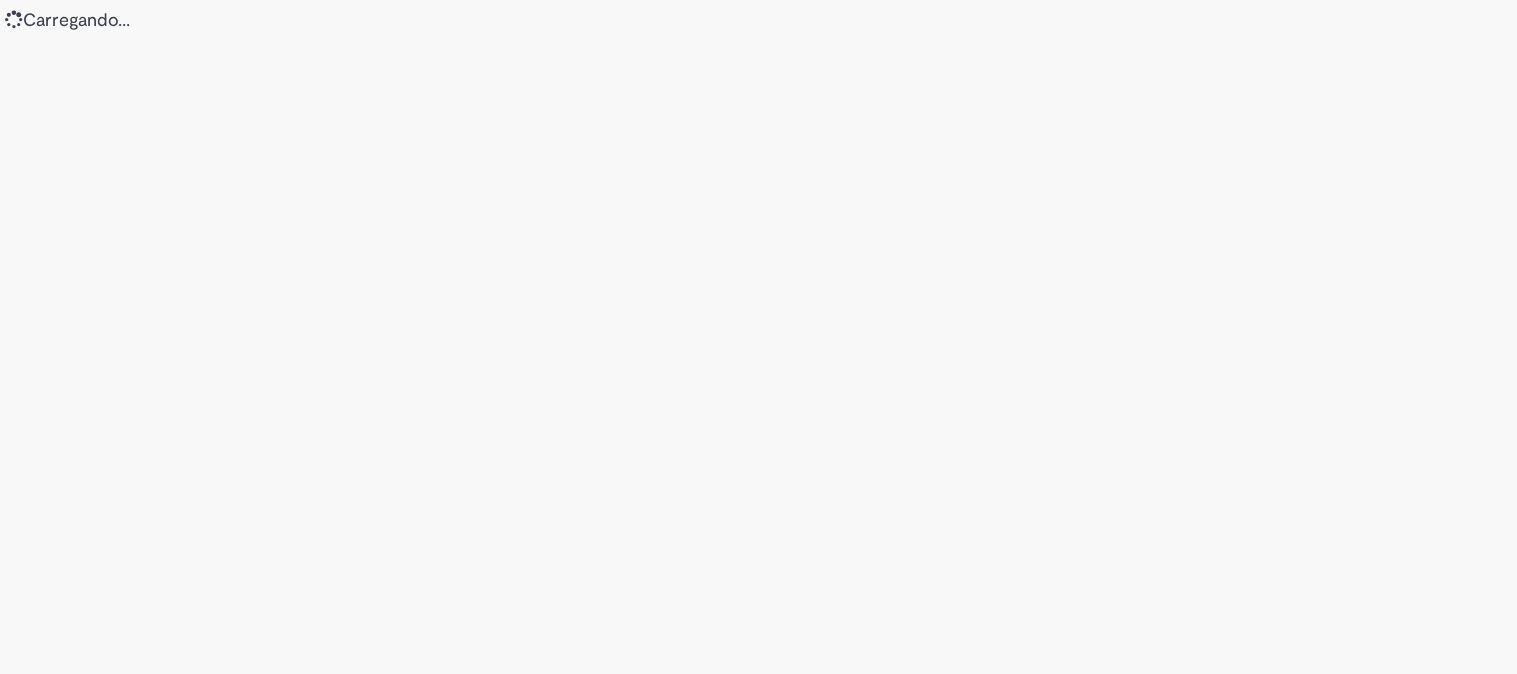 scroll, scrollTop: 0, scrollLeft: 0, axis: both 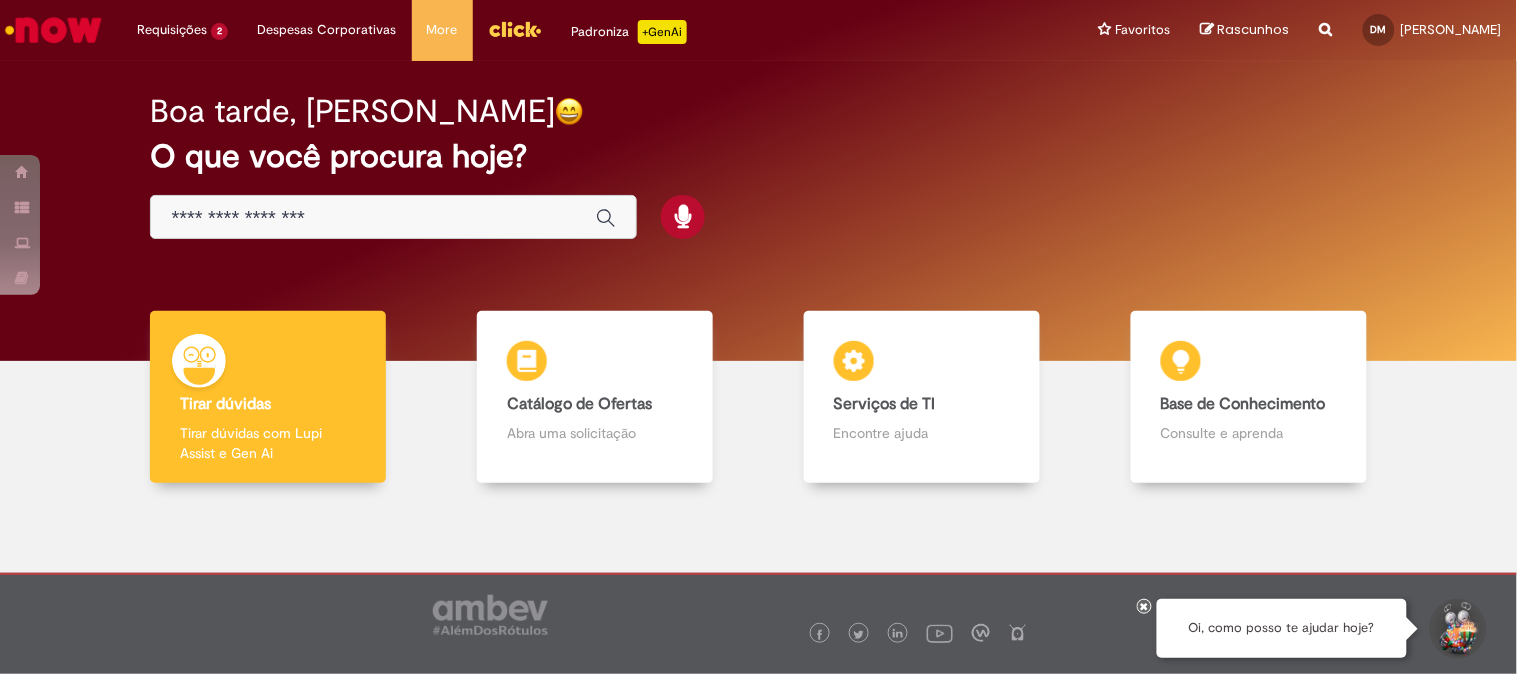 click at bounding box center [393, 217] 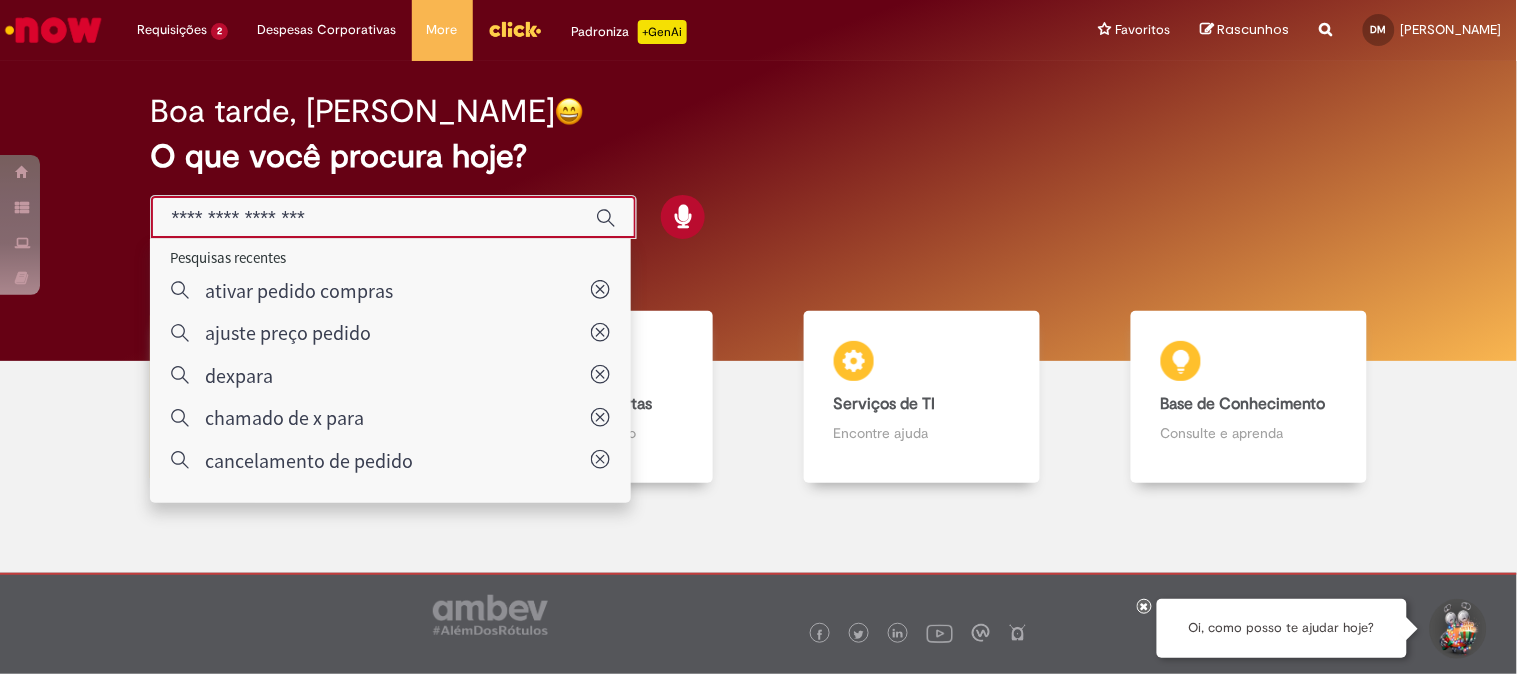 click at bounding box center [373, 218] 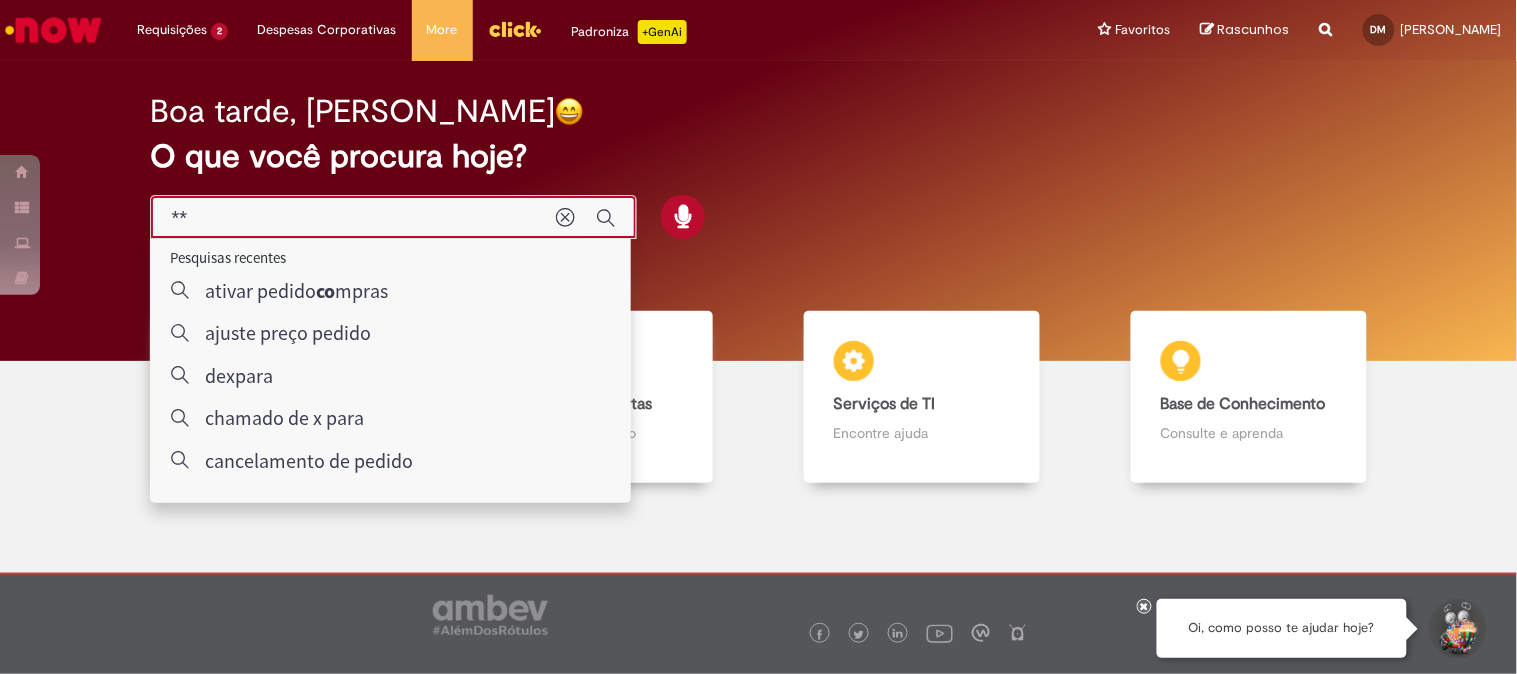 type on "*" 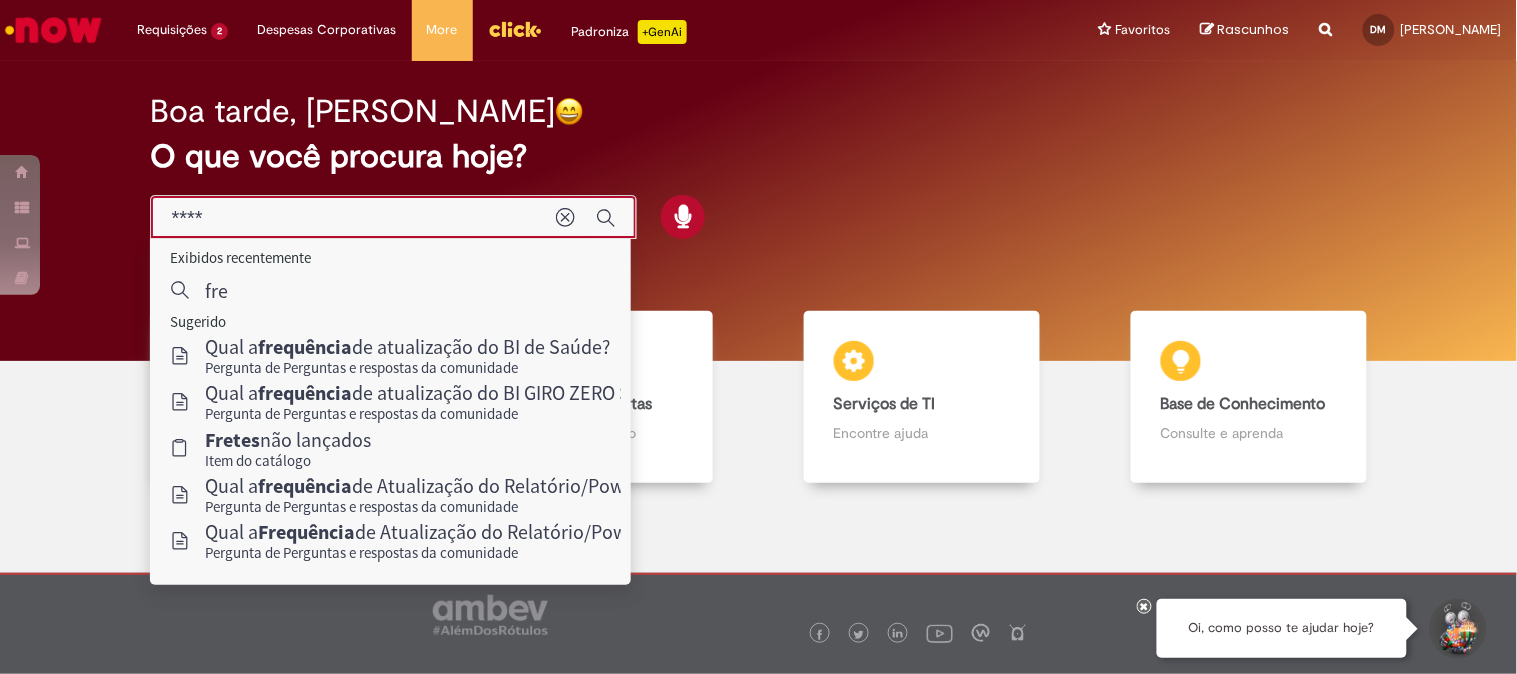 type on "*****" 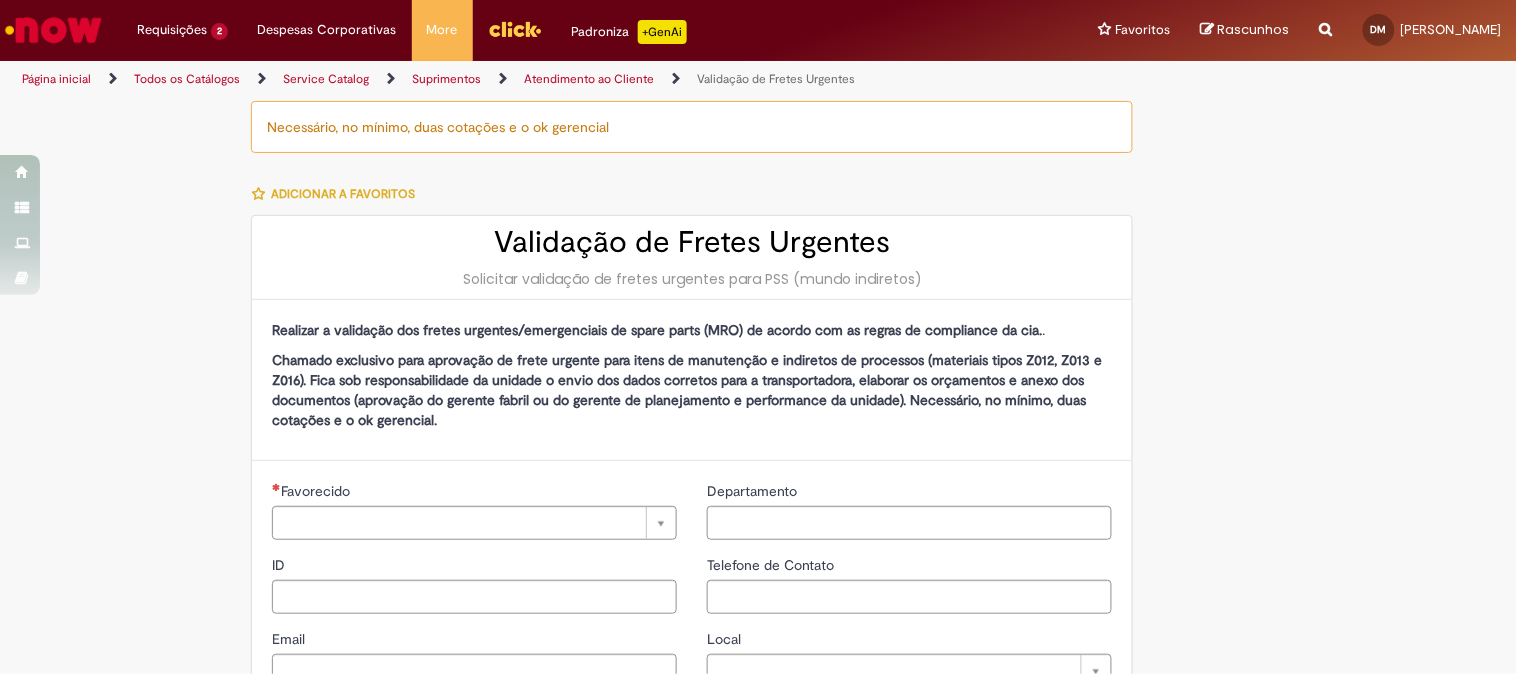 type on "********" 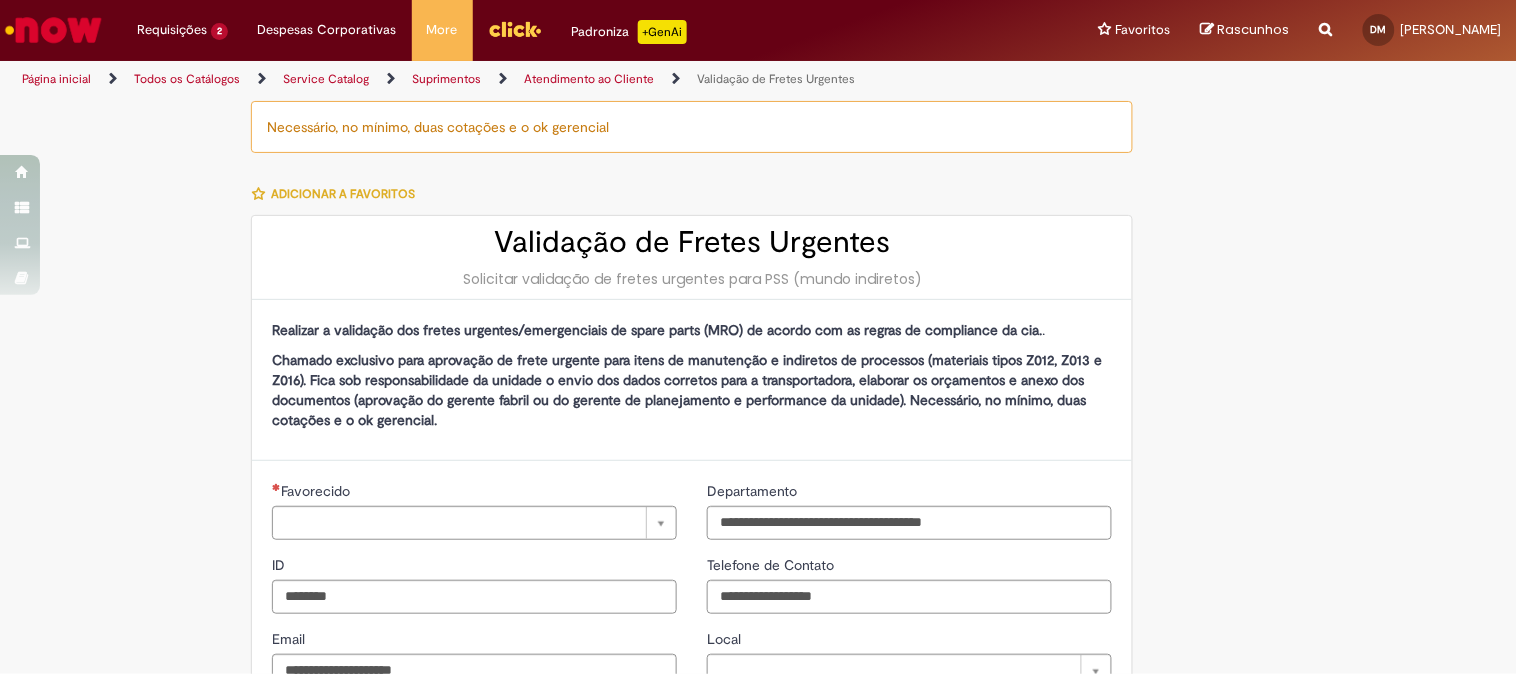 type on "**********" 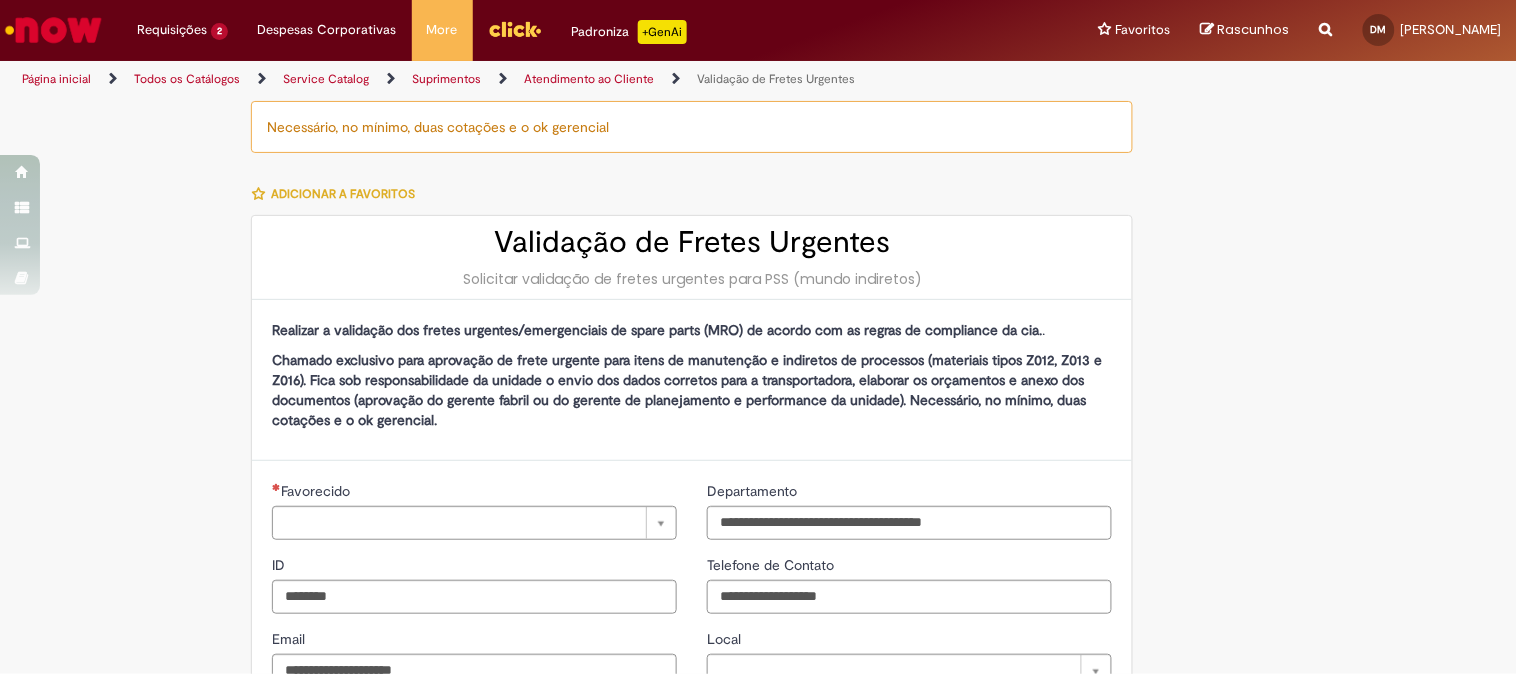 type on "**********" 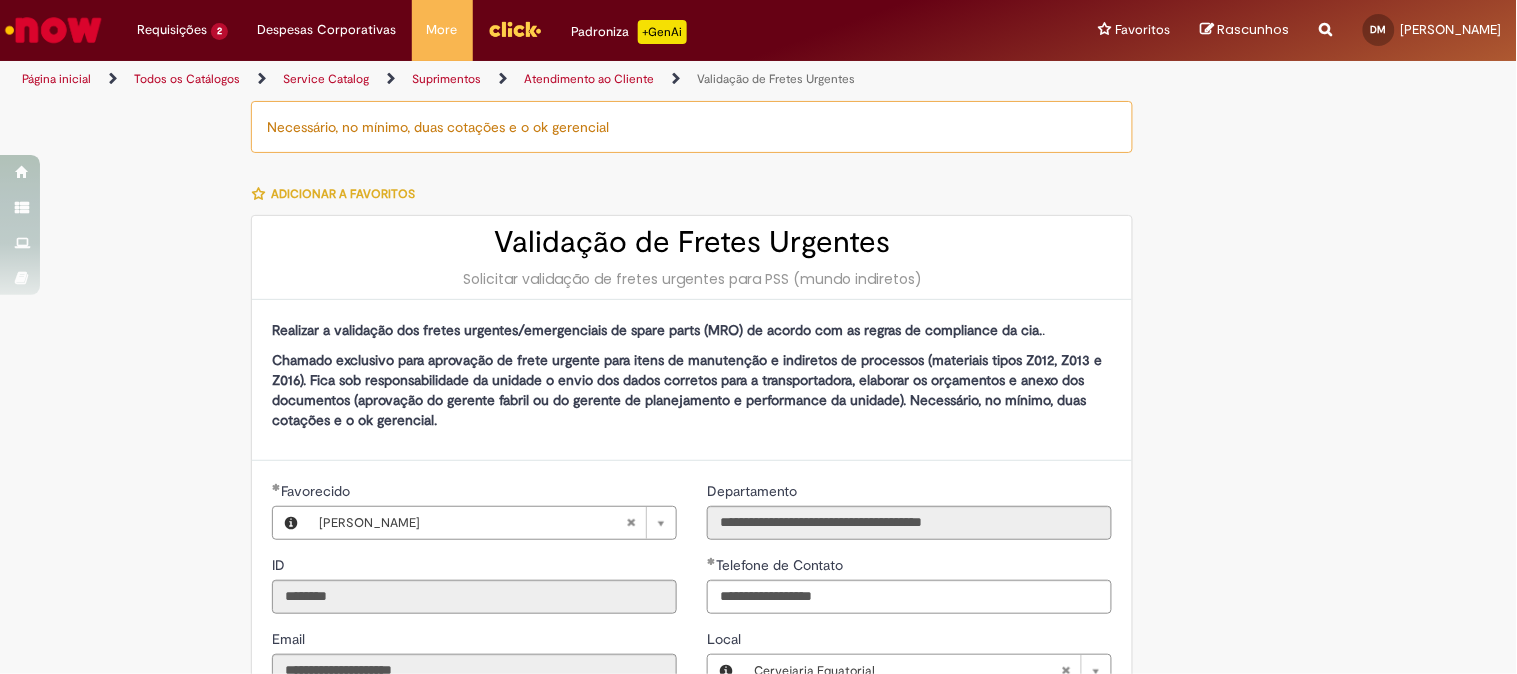 type on "**********" 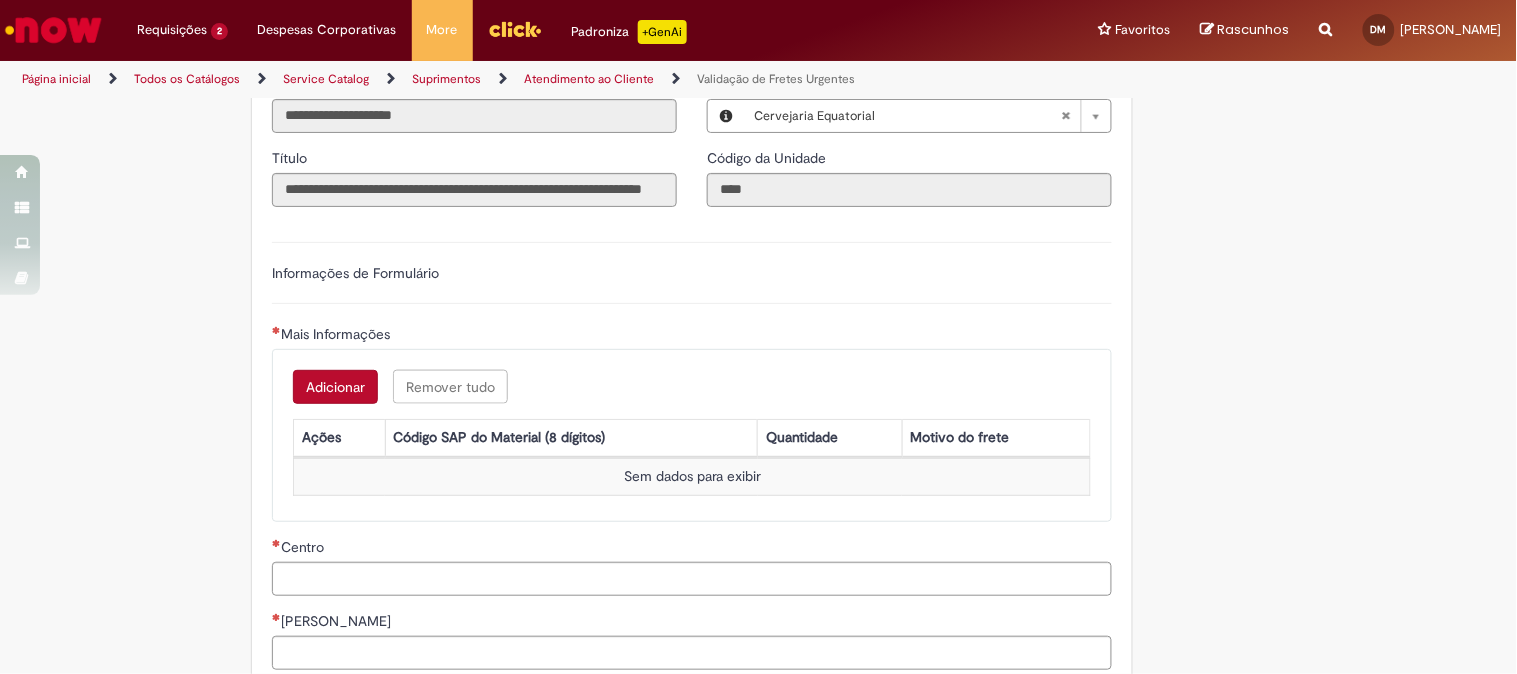 scroll, scrollTop: 666, scrollLeft: 0, axis: vertical 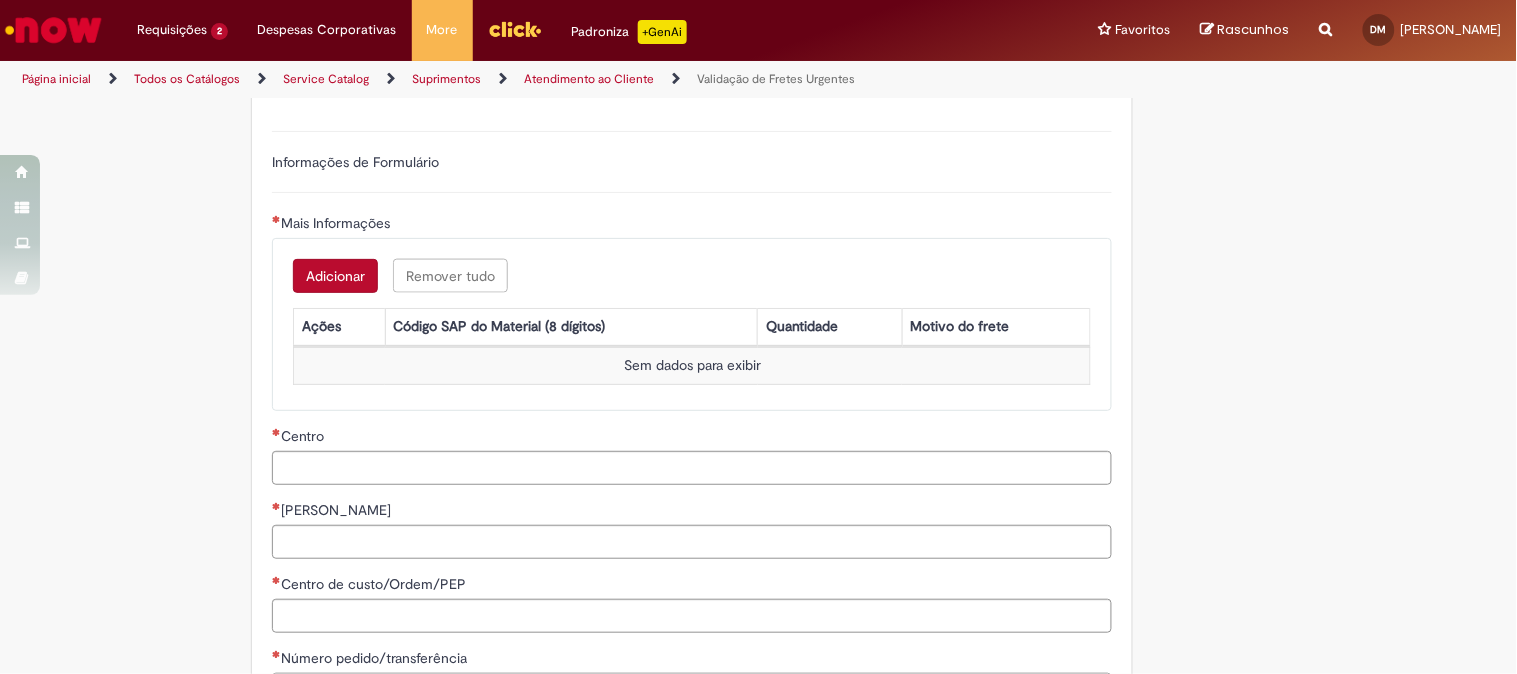 click on "Adicionar" at bounding box center (335, 276) 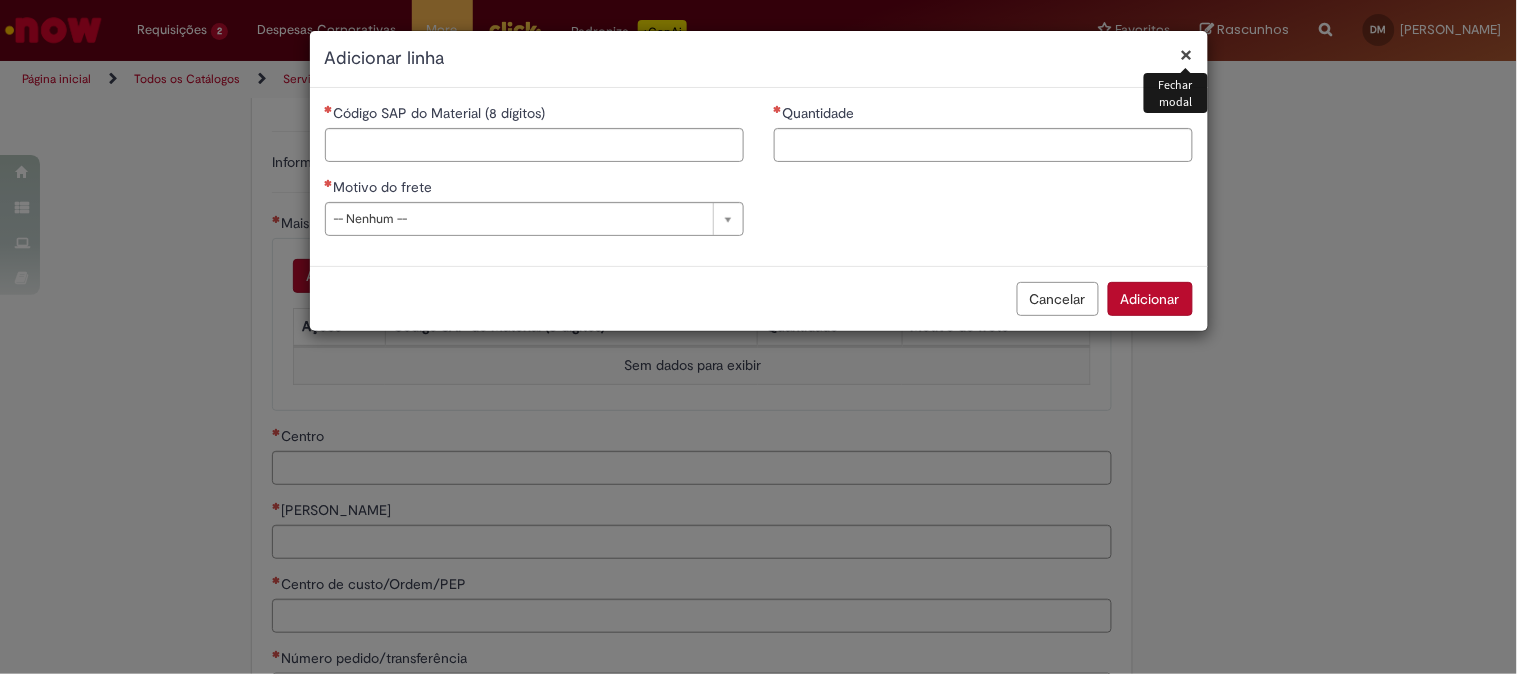 click on "Código SAP do Material (8 dígitos)" at bounding box center [534, 115] 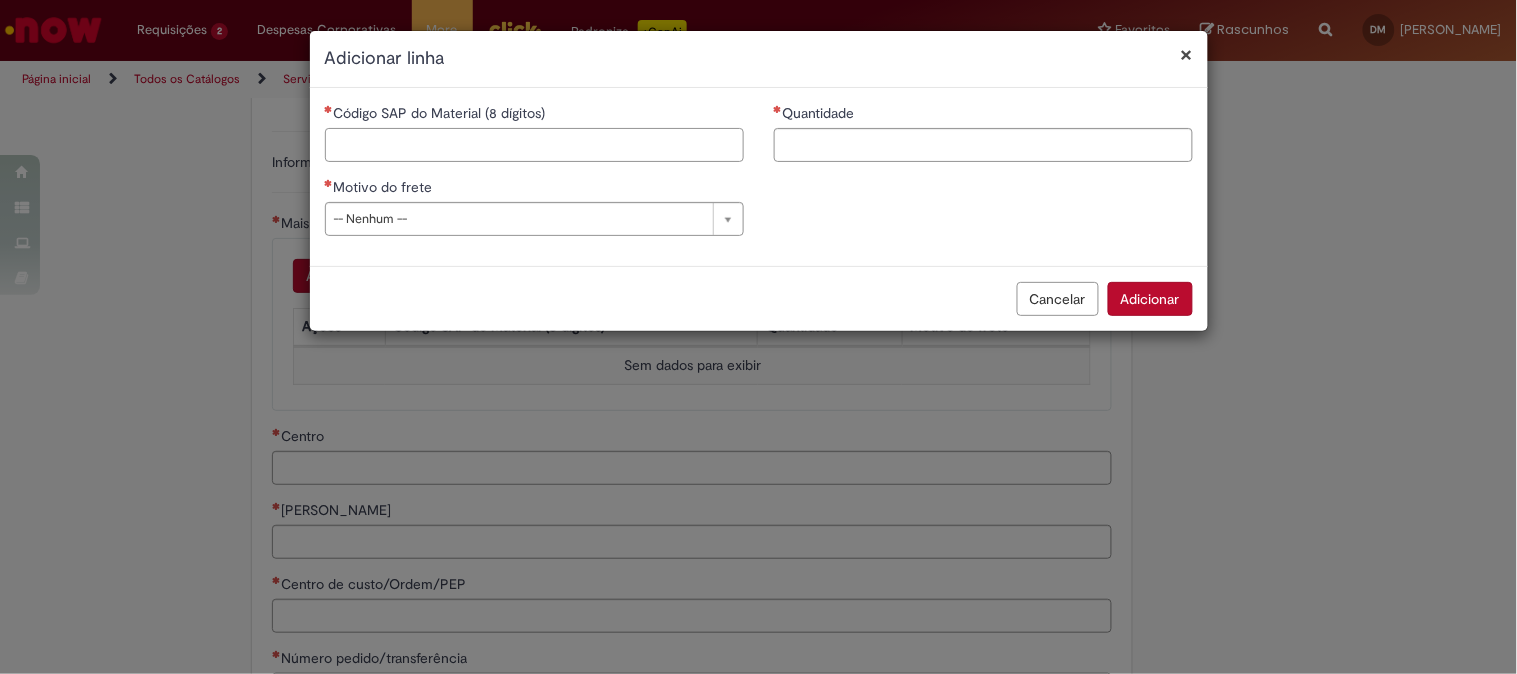 click on "Código SAP do Material (8 dígitos)" at bounding box center [534, 145] 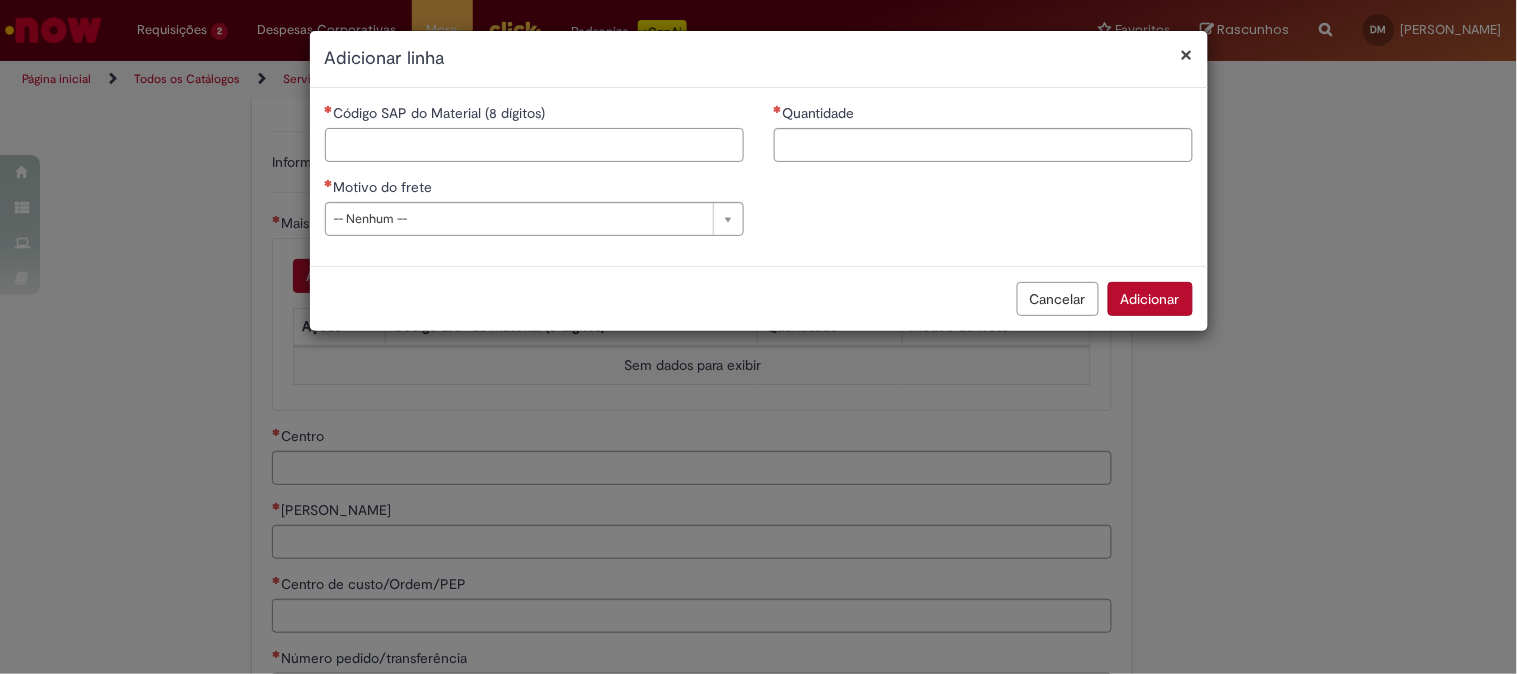 click on "Código SAP do Material (8 dígitos)" at bounding box center (534, 145) 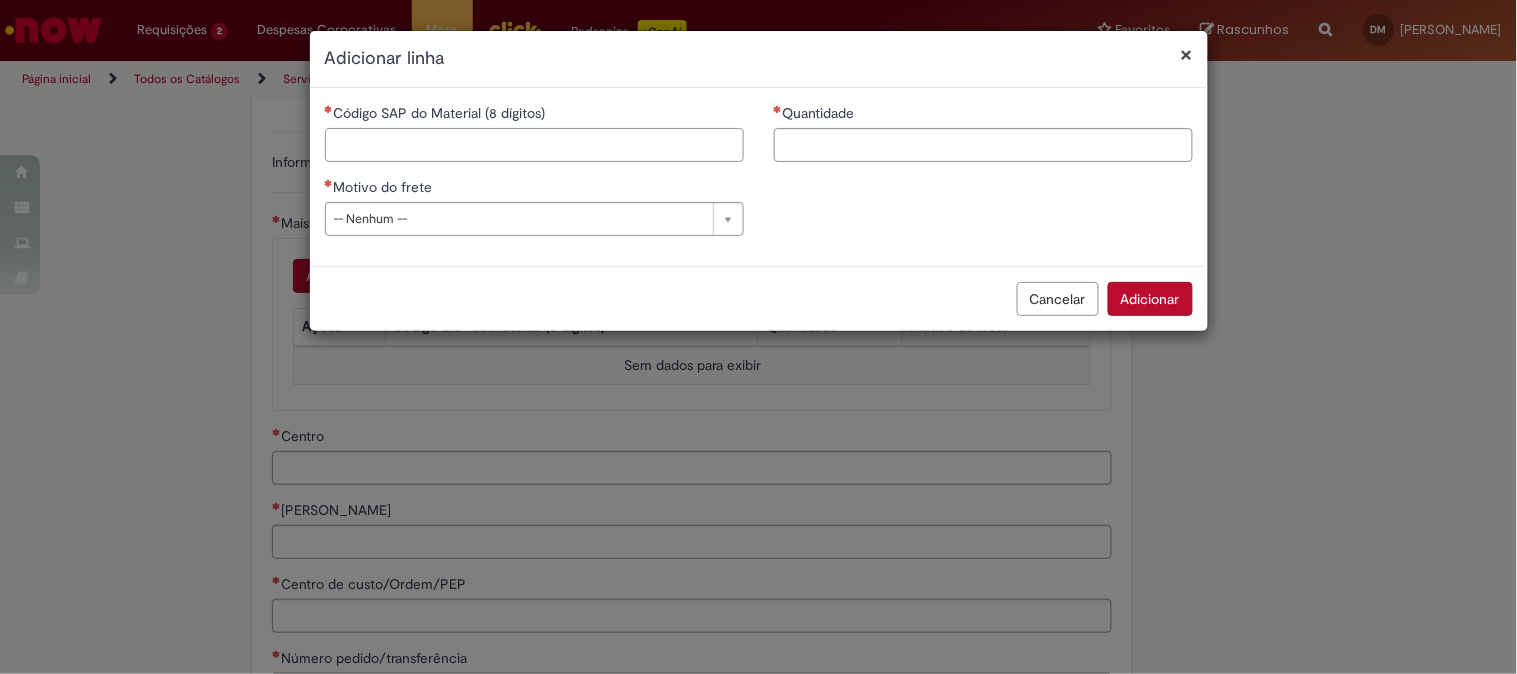click on "Código SAP do Material (8 dígitos)" at bounding box center [534, 145] 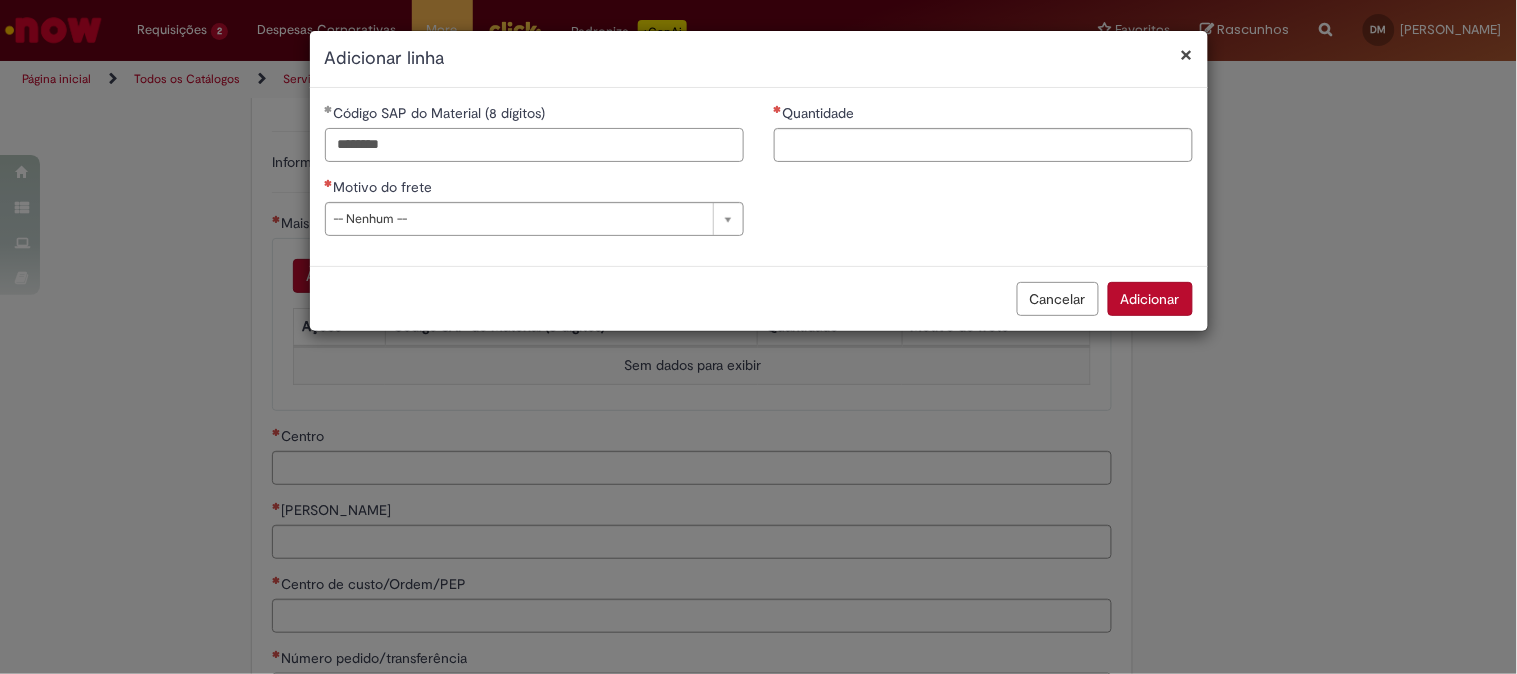 type on "********" 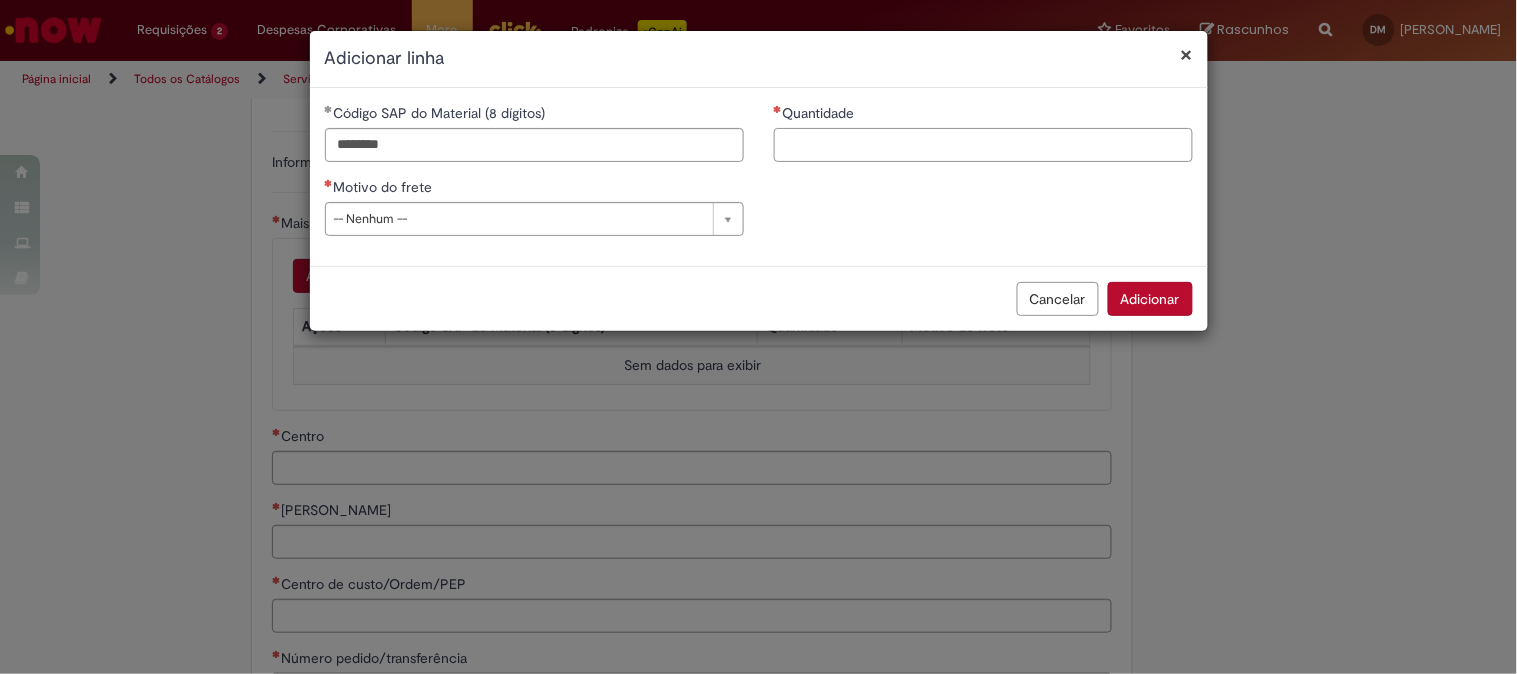 click on "Quantidade" at bounding box center [983, 145] 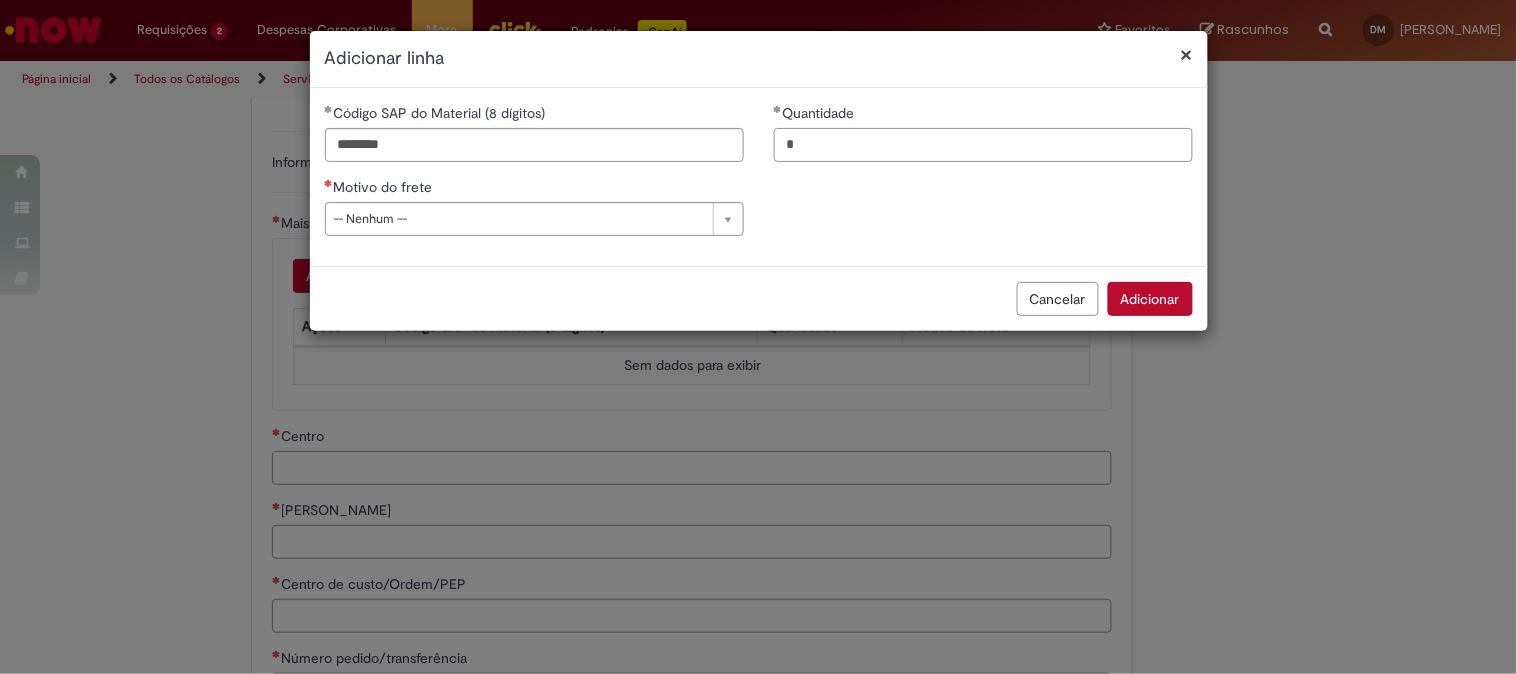 type on "*" 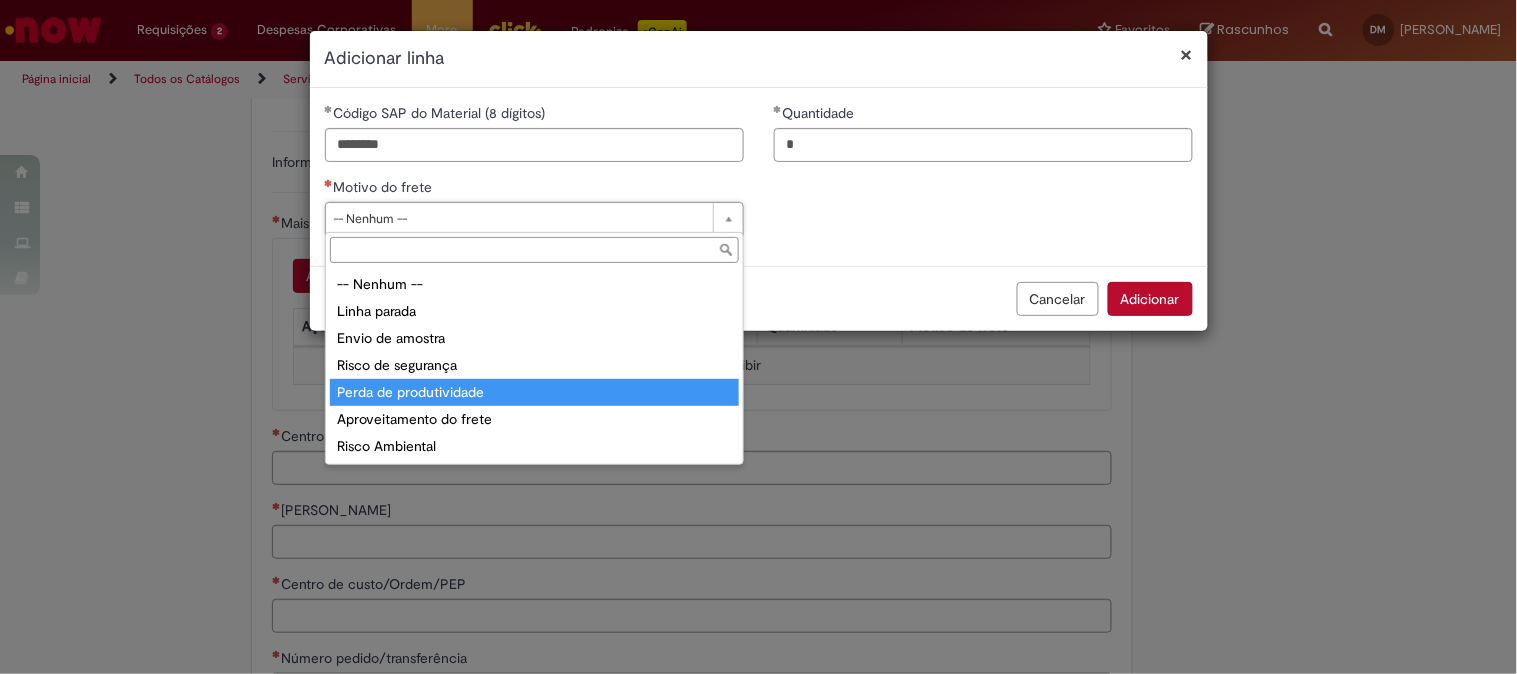 type on "**********" 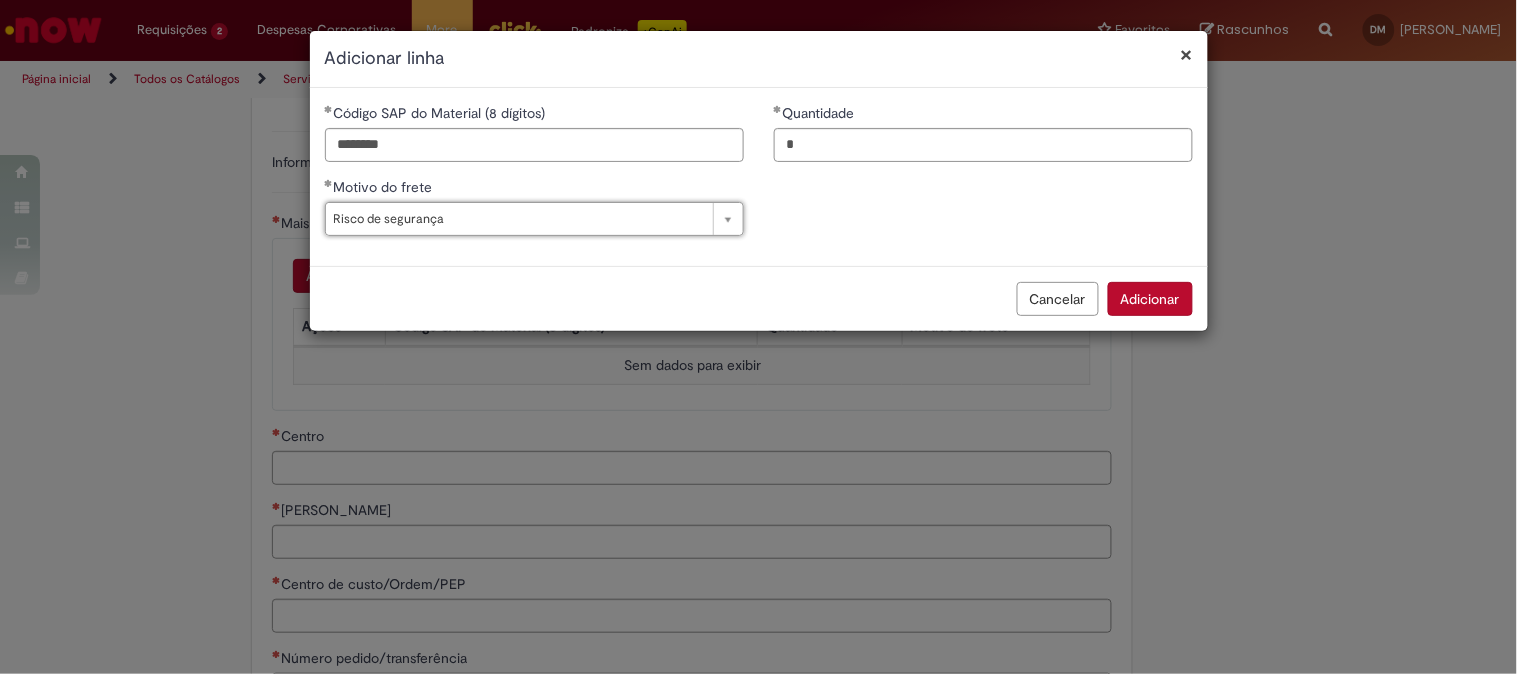drag, startPoint x: 927, startPoint y: 275, endPoint x: 947, endPoint y: 283, distance: 21.540659 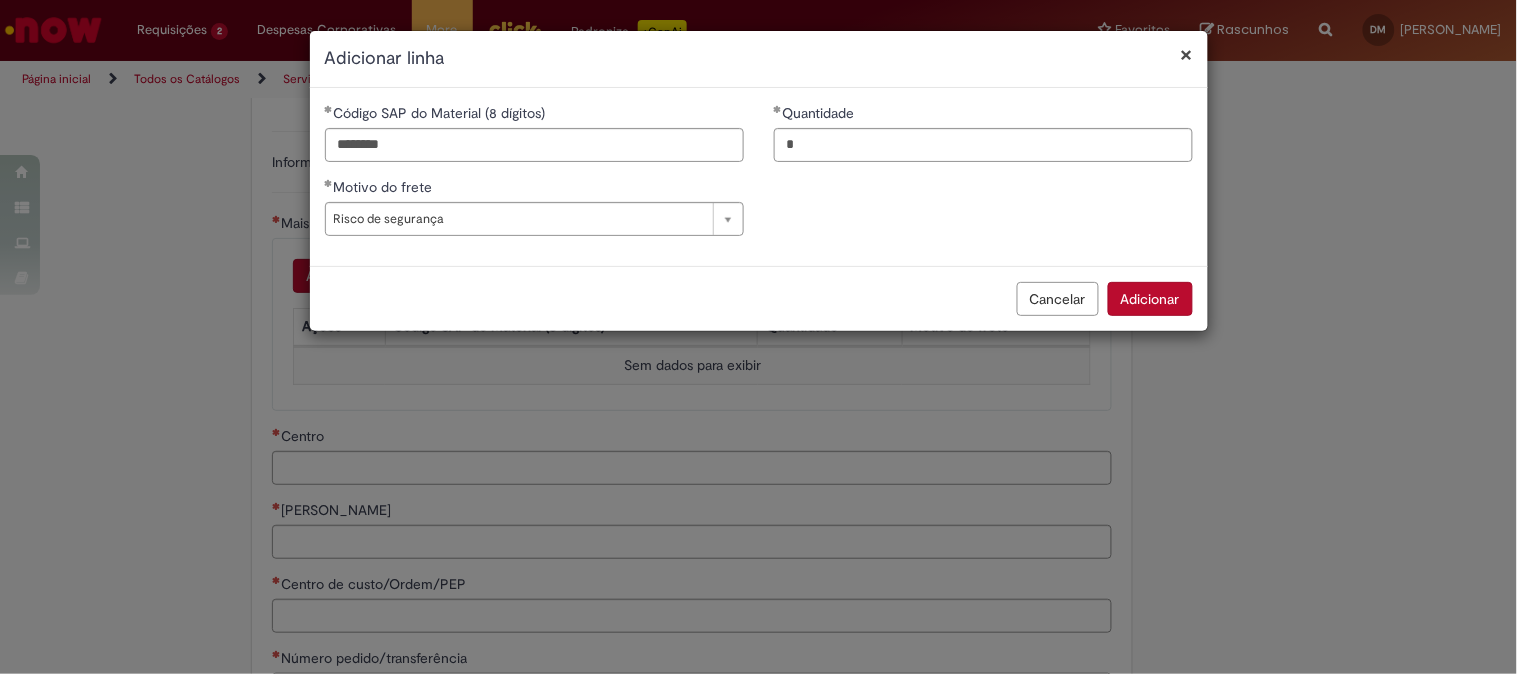 click on "Adicionar" at bounding box center (1150, 299) 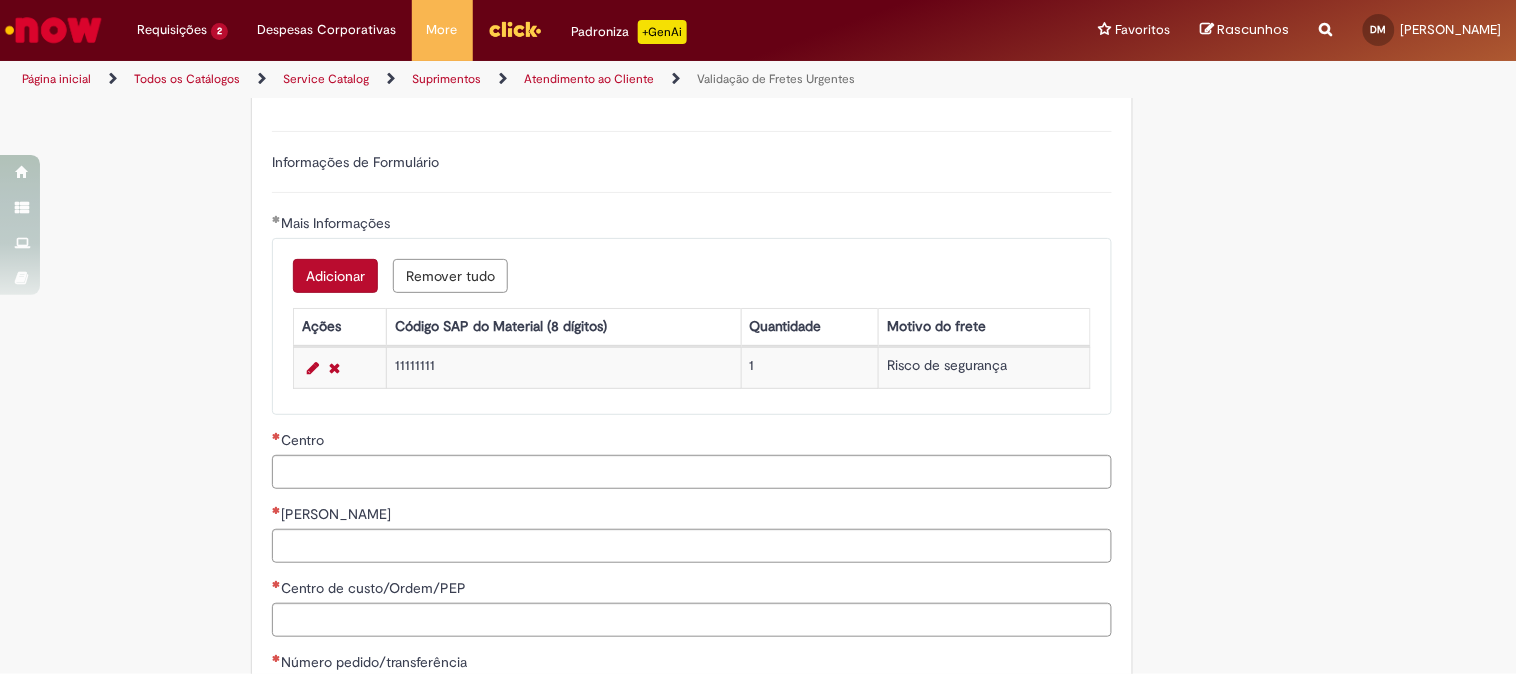 scroll, scrollTop: 888, scrollLeft: 0, axis: vertical 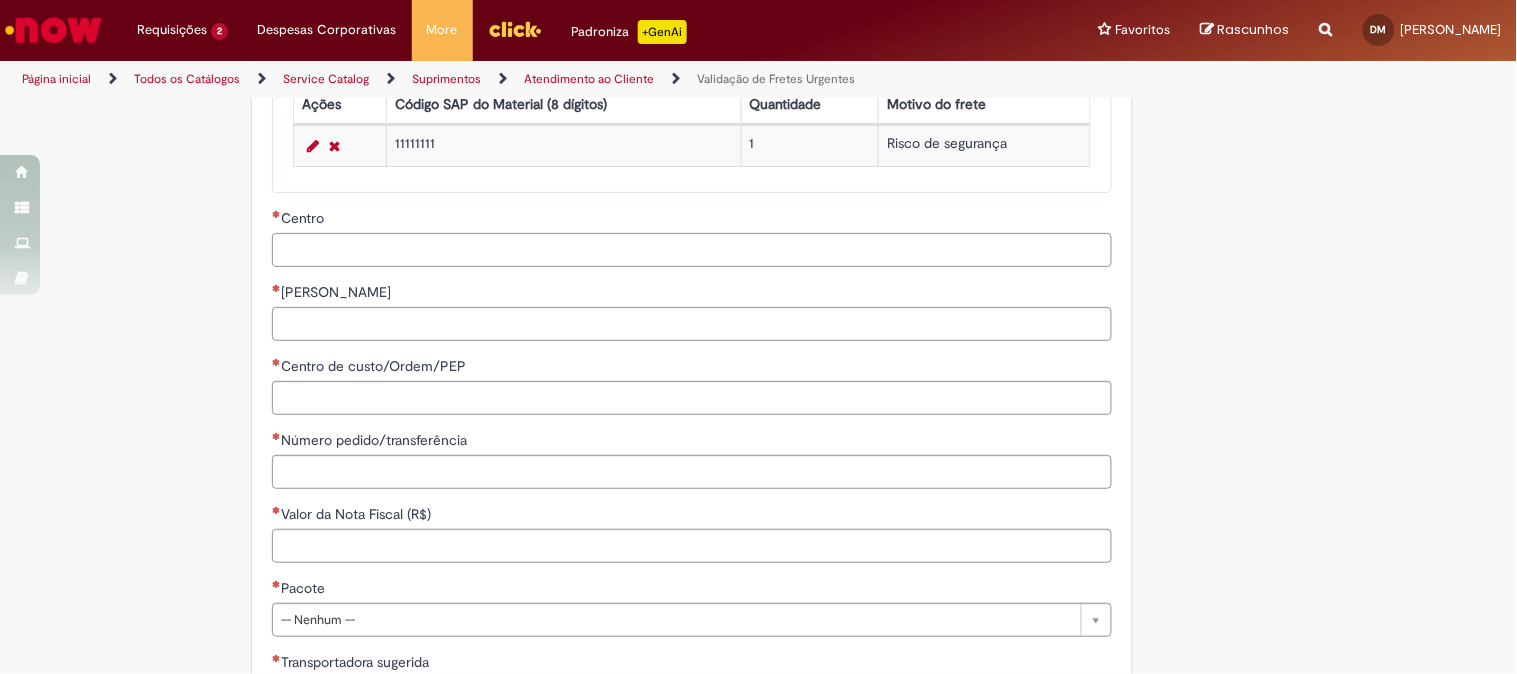 click on "Centro" at bounding box center [692, 250] 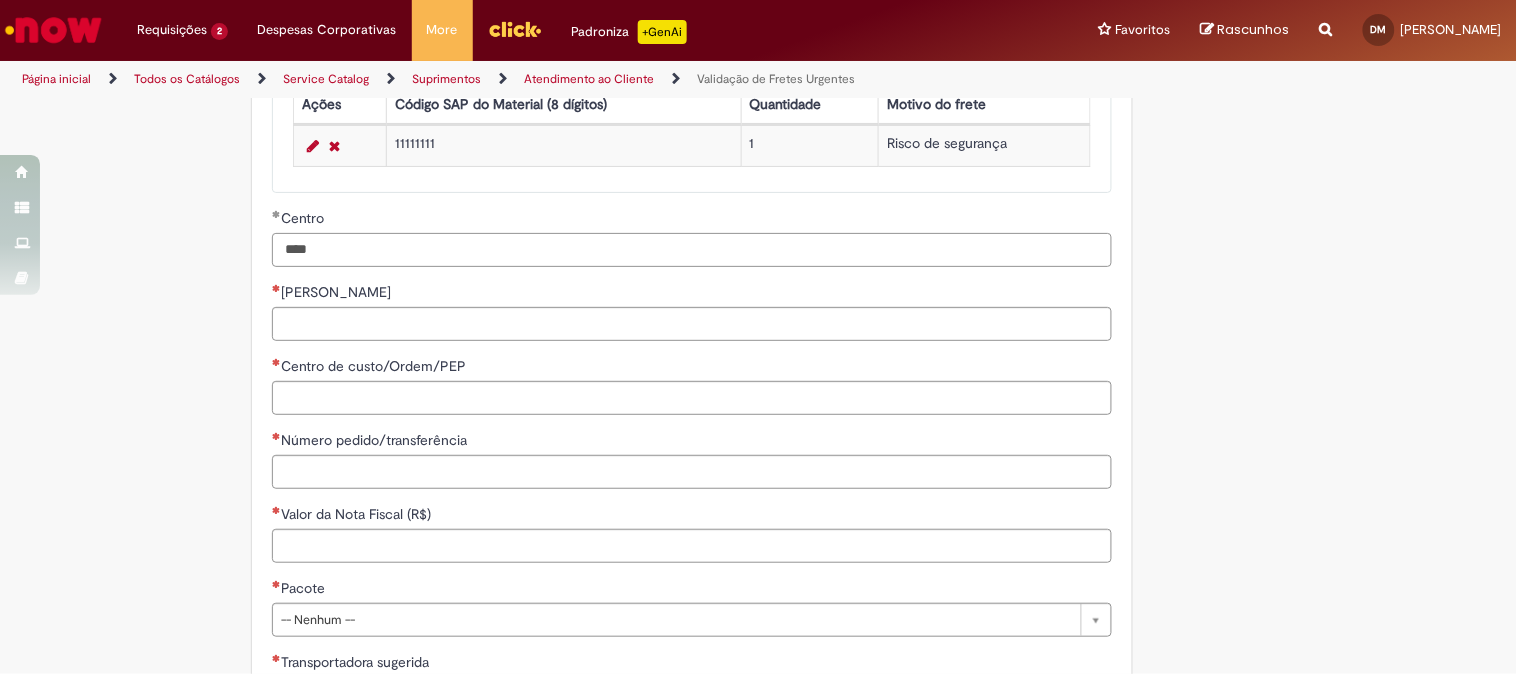 type on "****" 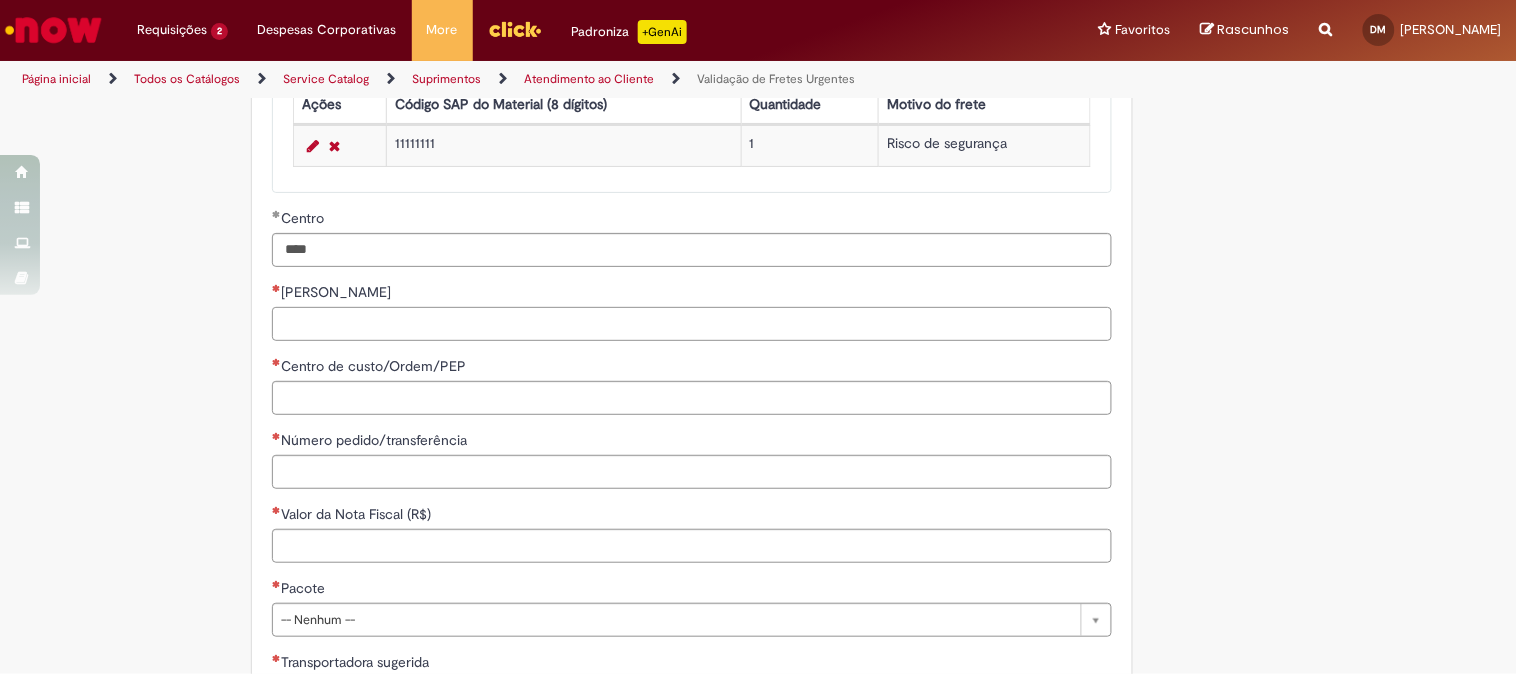 click on "[PERSON_NAME]" at bounding box center [692, 324] 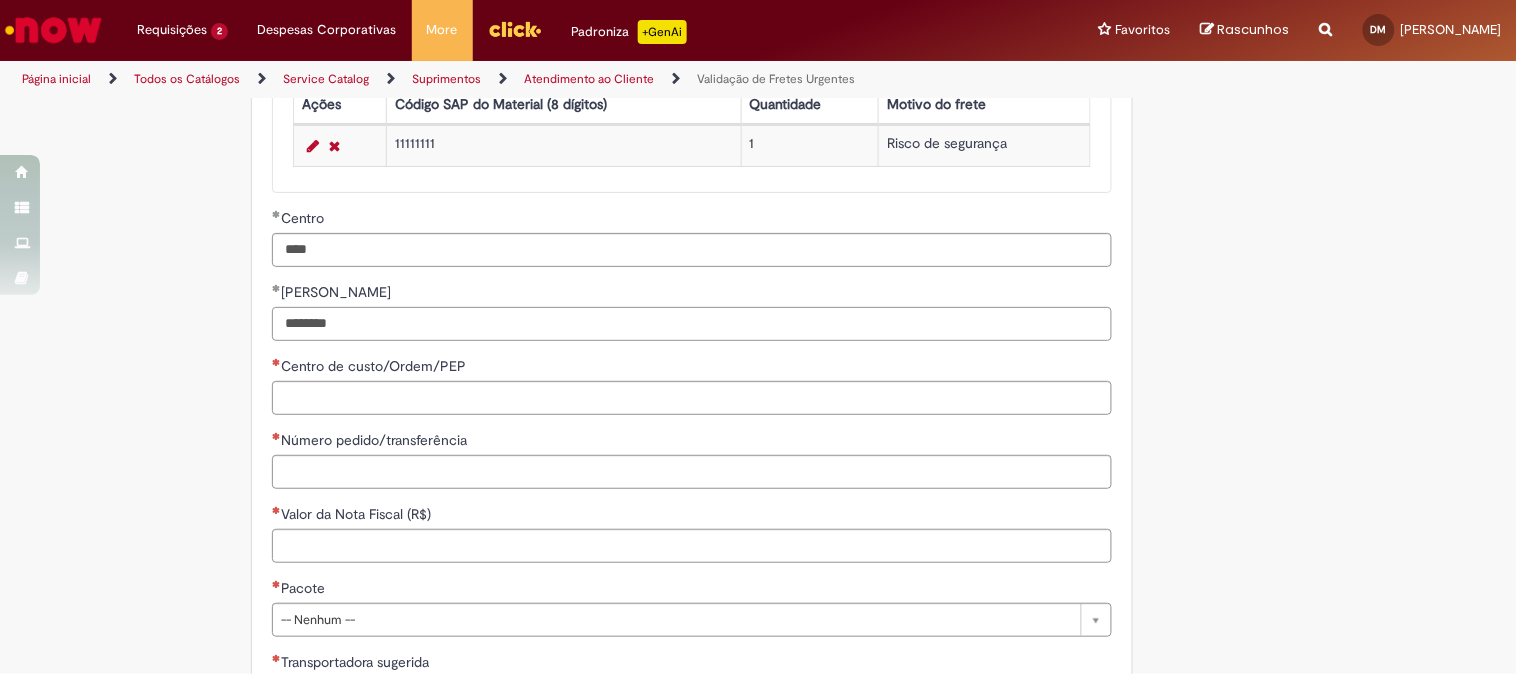 type on "********" 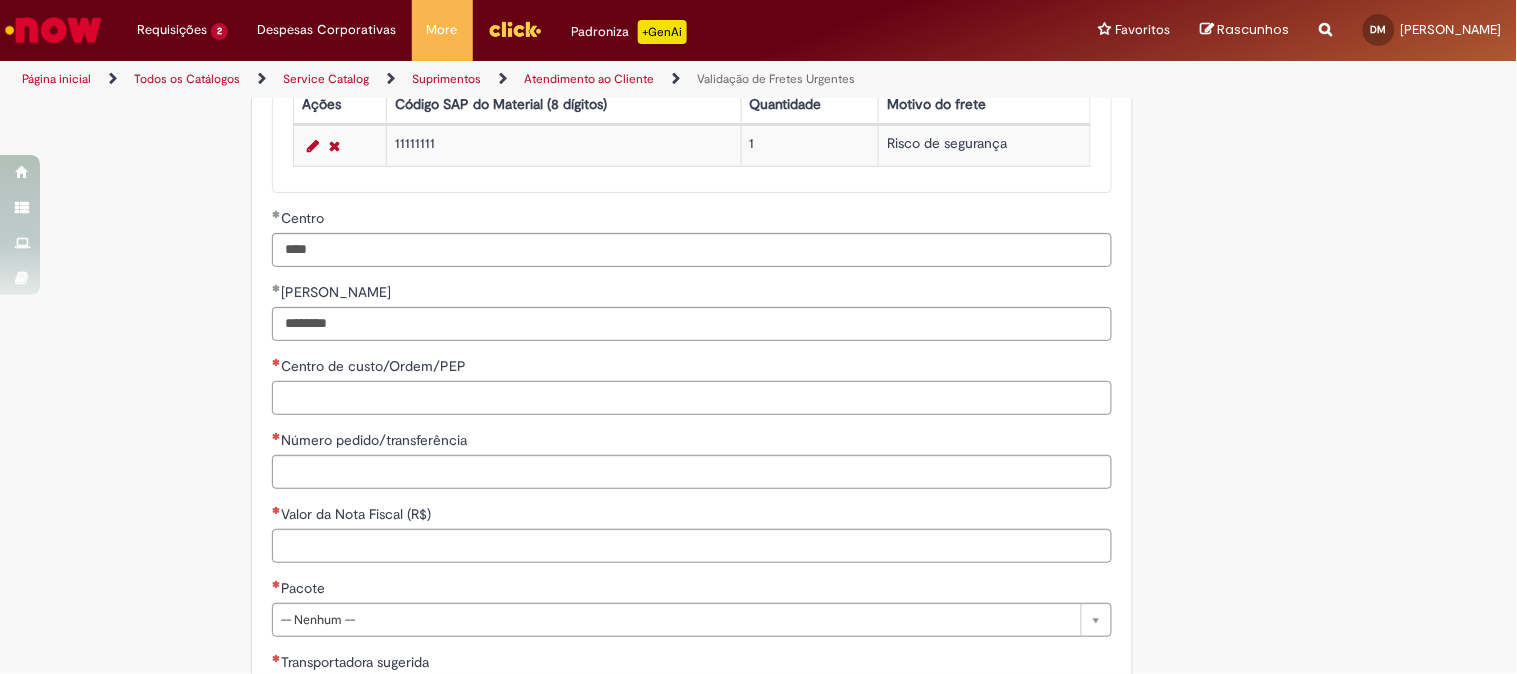 click on "Centro de custo/Ordem/PEP" at bounding box center [692, 398] 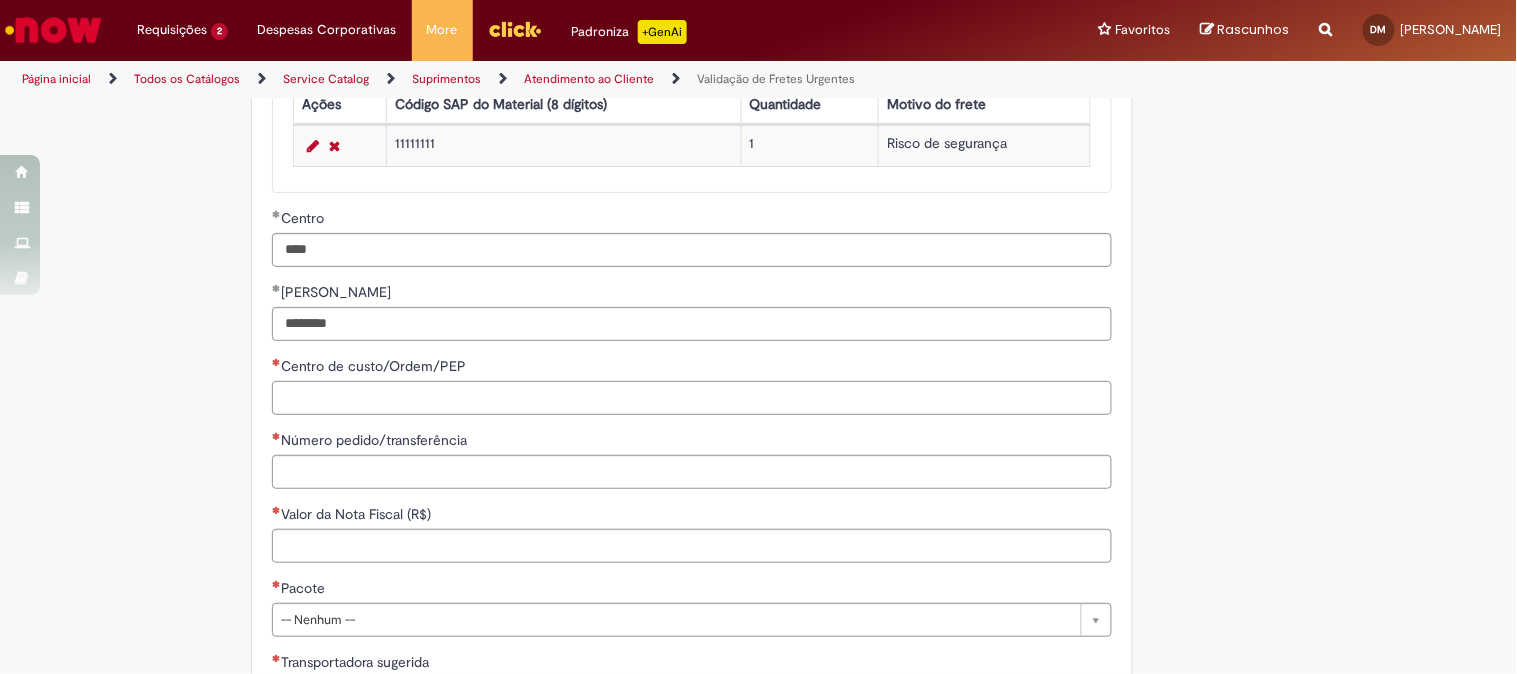 click on "Centro de custo/Ordem/PEP" at bounding box center (692, 398) 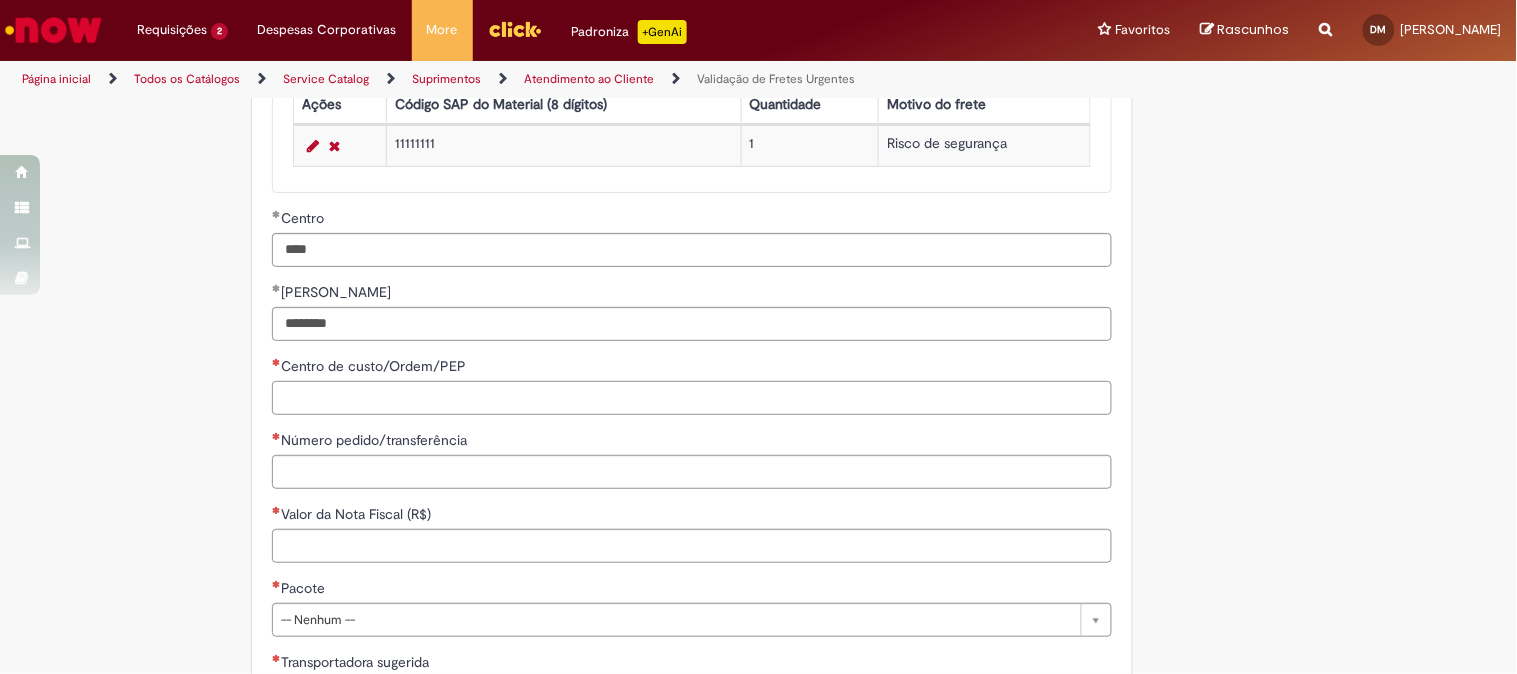 paste on "**********" 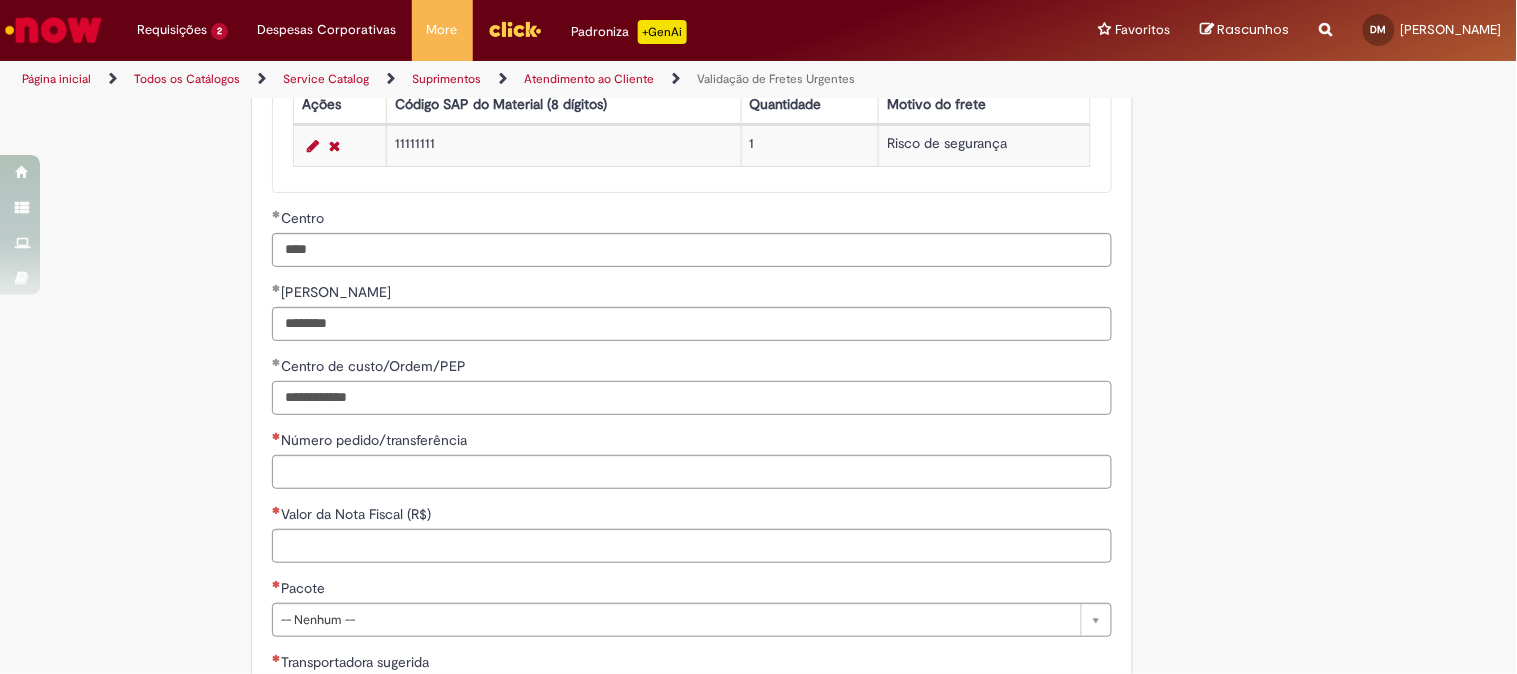 type on "**********" 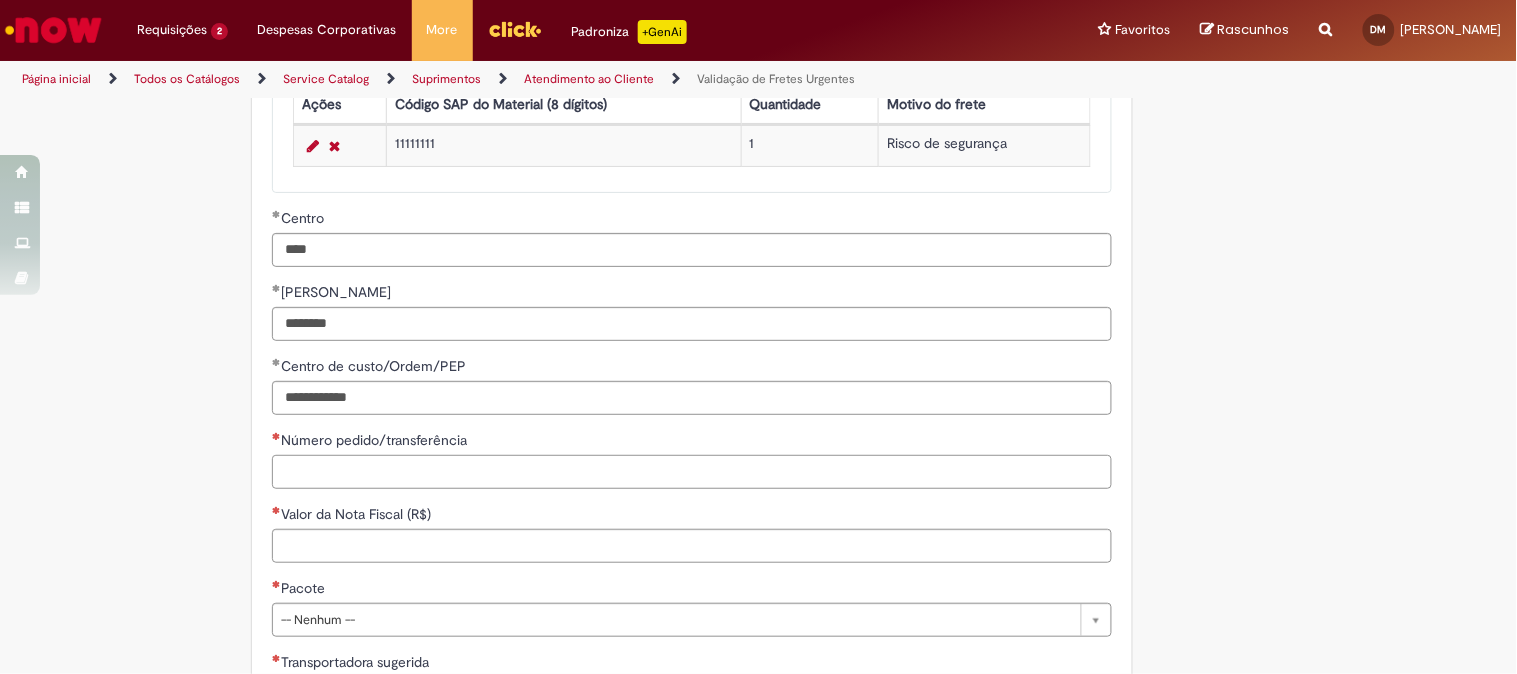 click on "Número pedido/transferência" at bounding box center [692, 472] 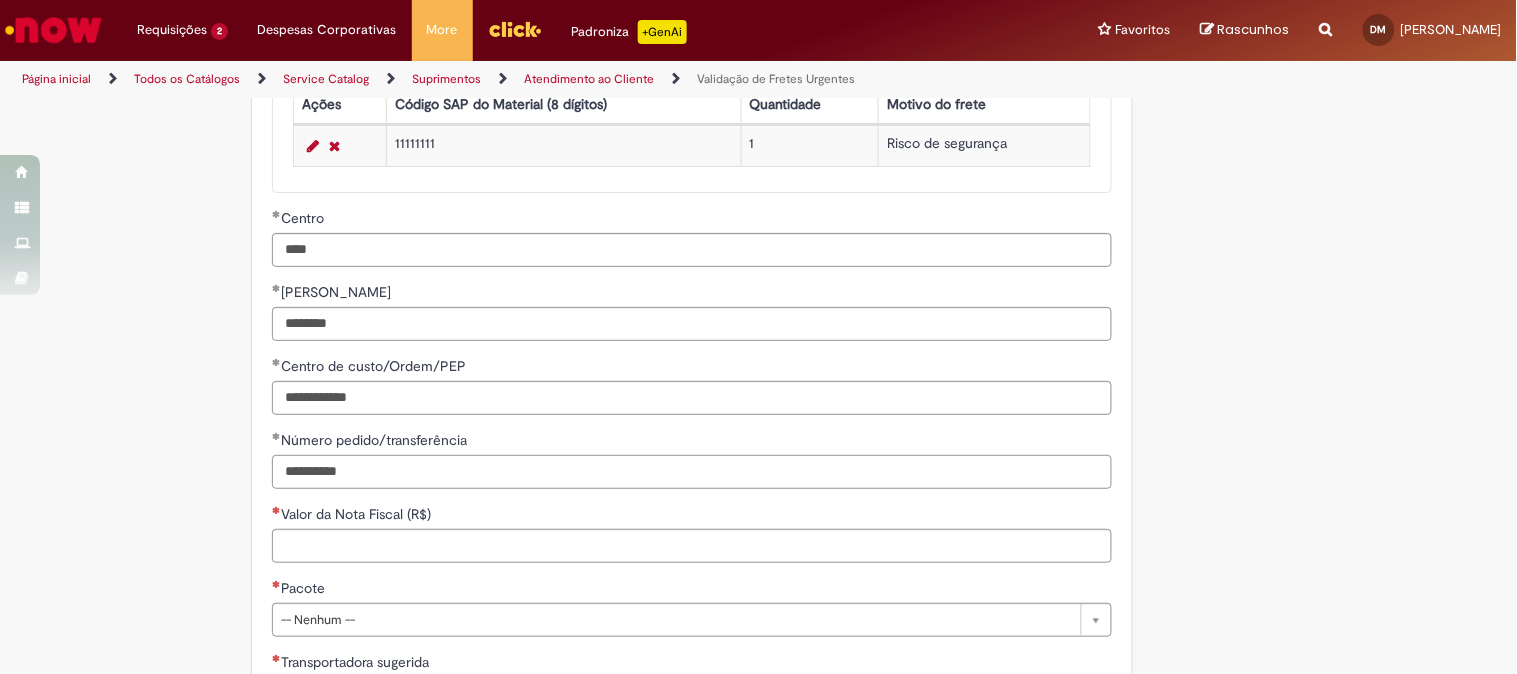 type on "**********" 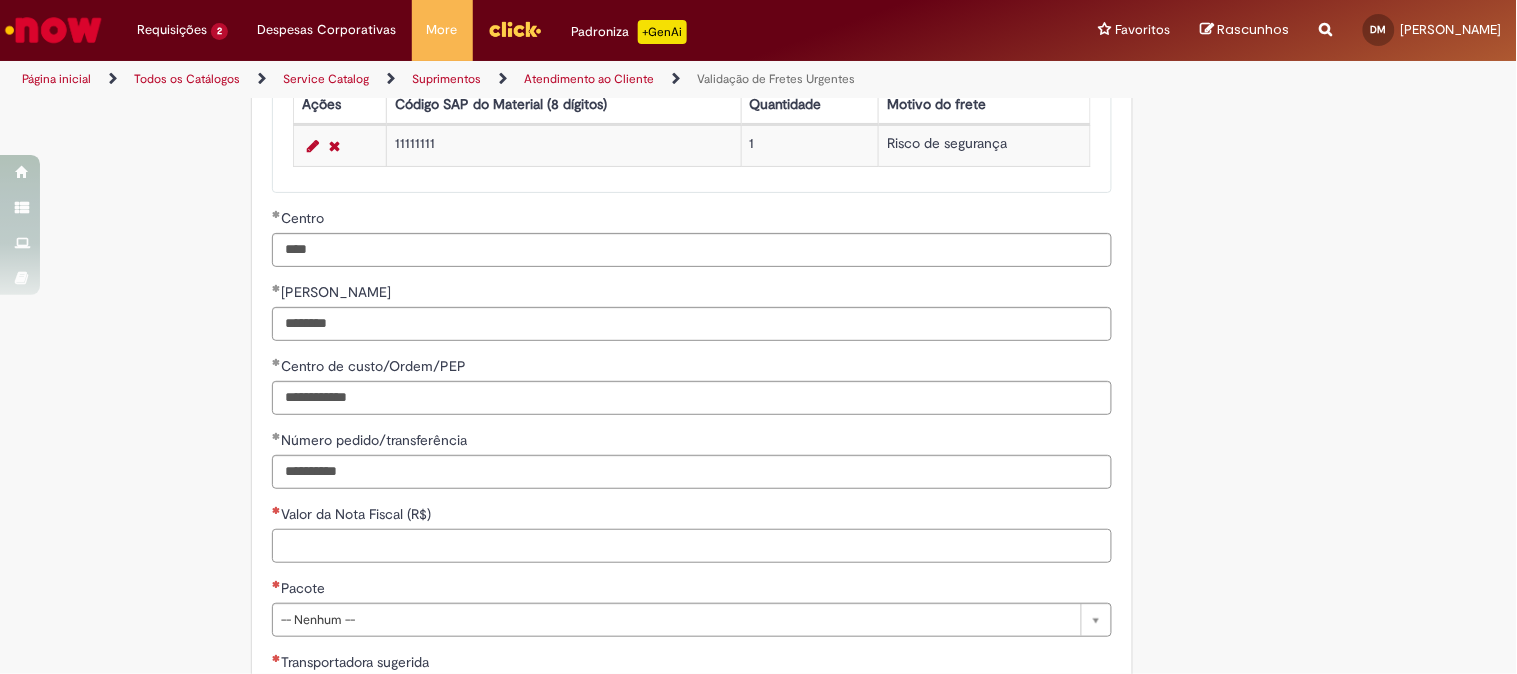 click on "Valor da Nota Fiscal (R$)" at bounding box center (692, 546) 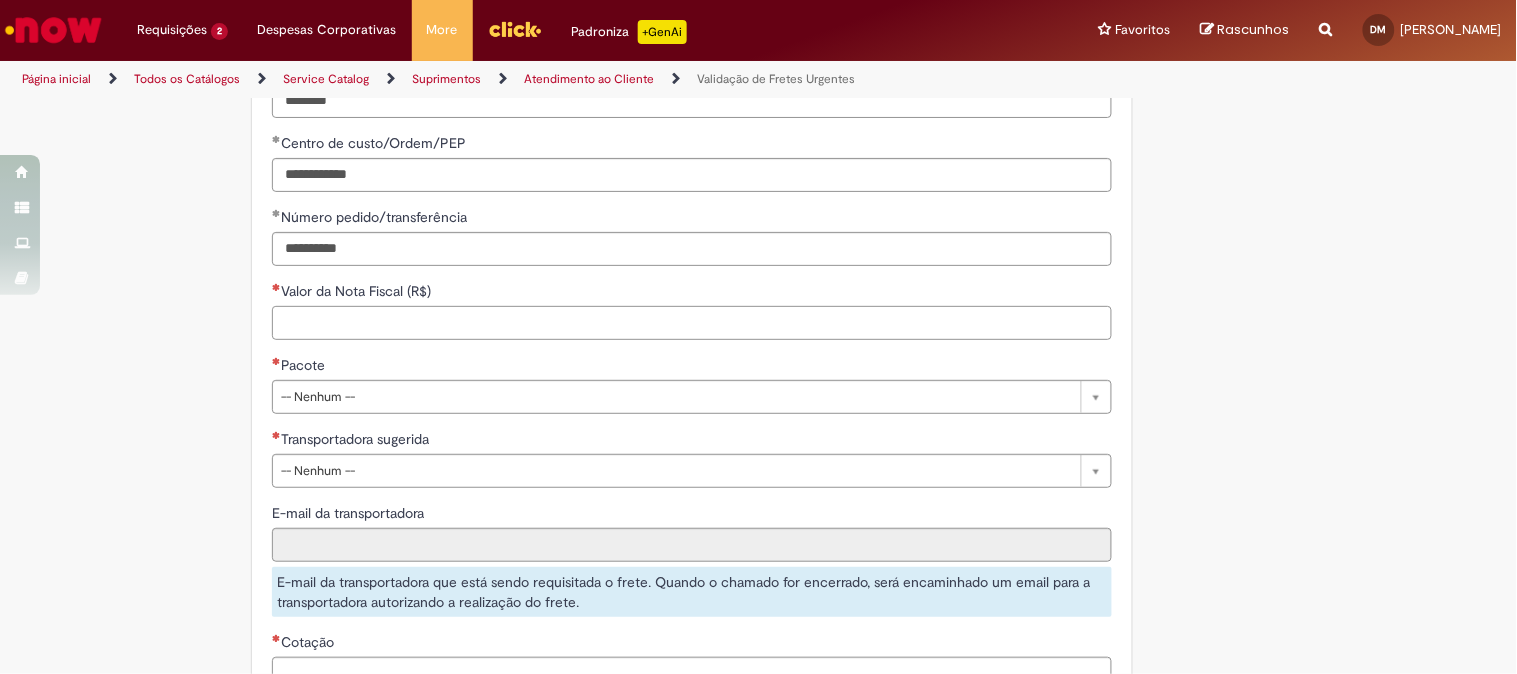 click on "Valor da Nota Fiscal (R$)" at bounding box center (692, 323) 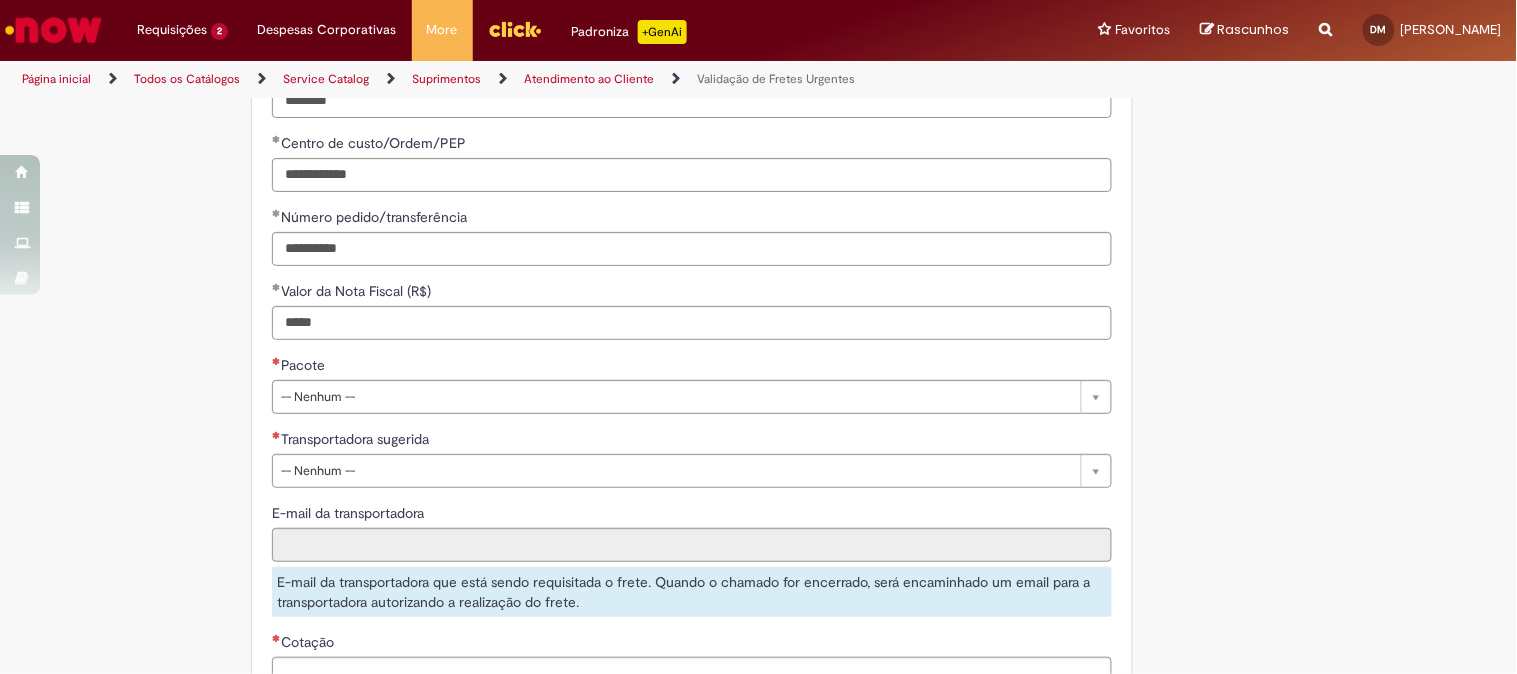 type on "**********" 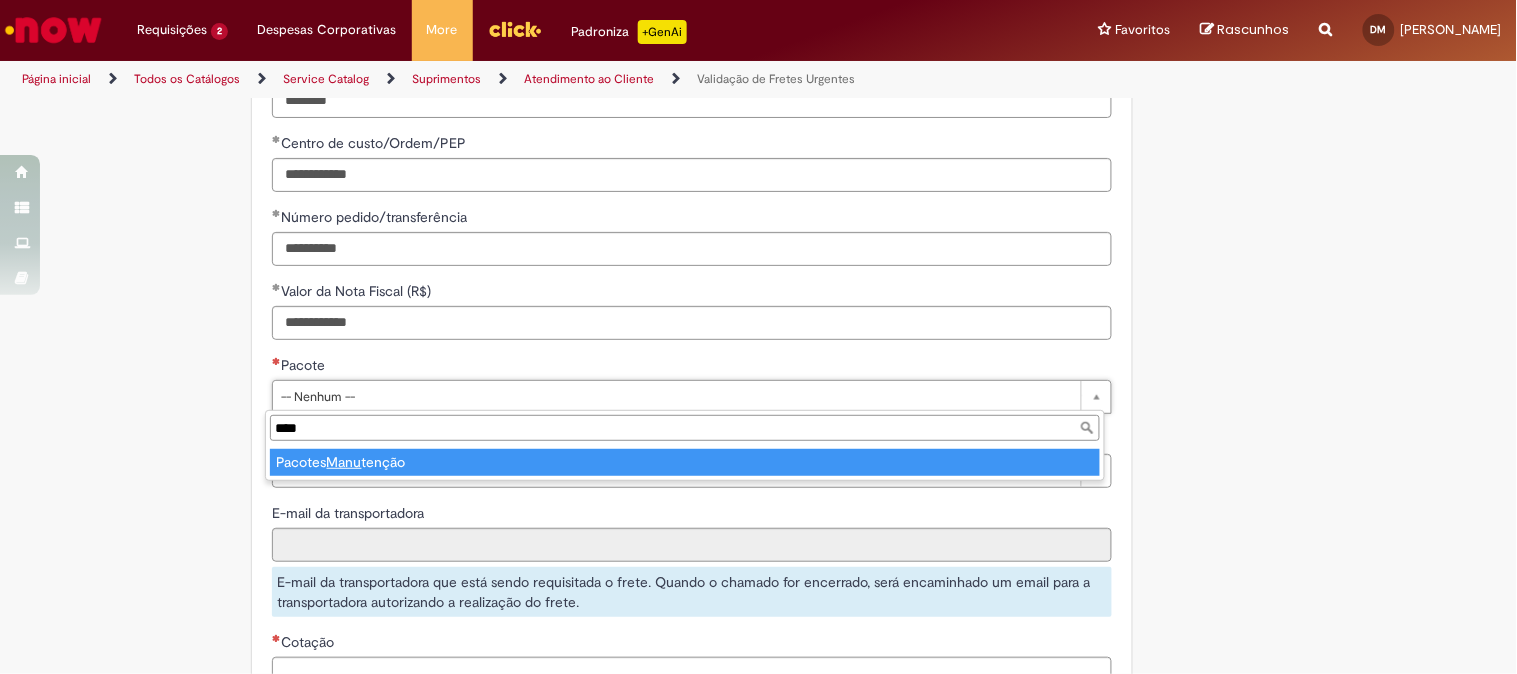 type on "****" 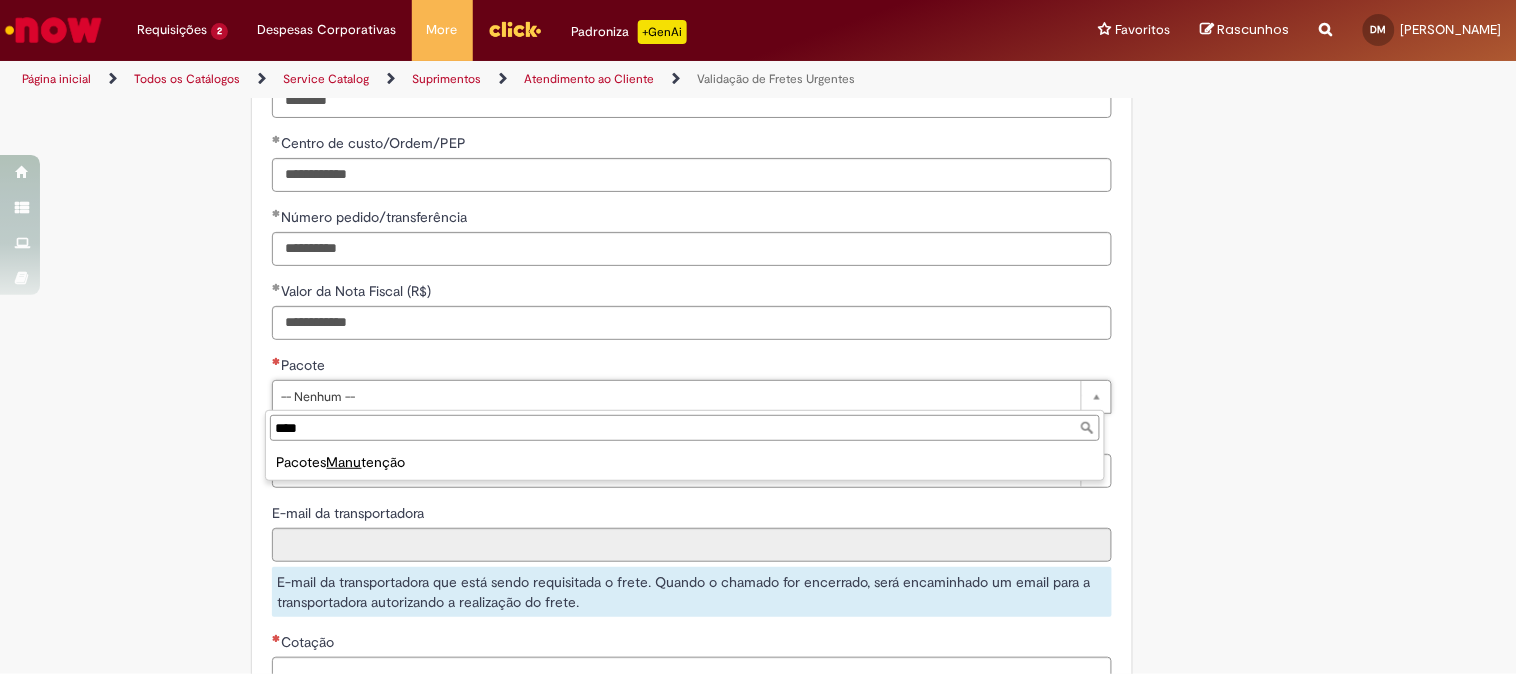 click on "Pacotes  Manu tenção" at bounding box center [685, 462] 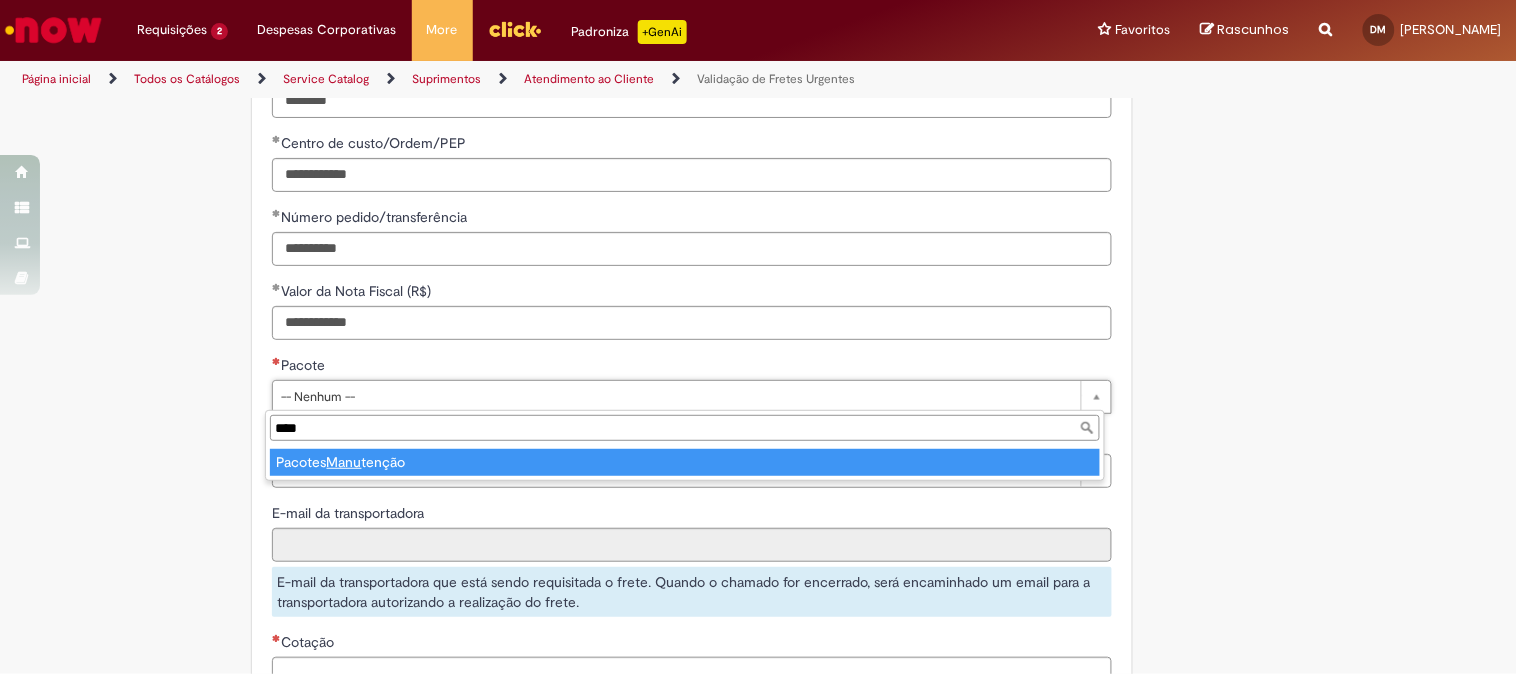 type on "**********" 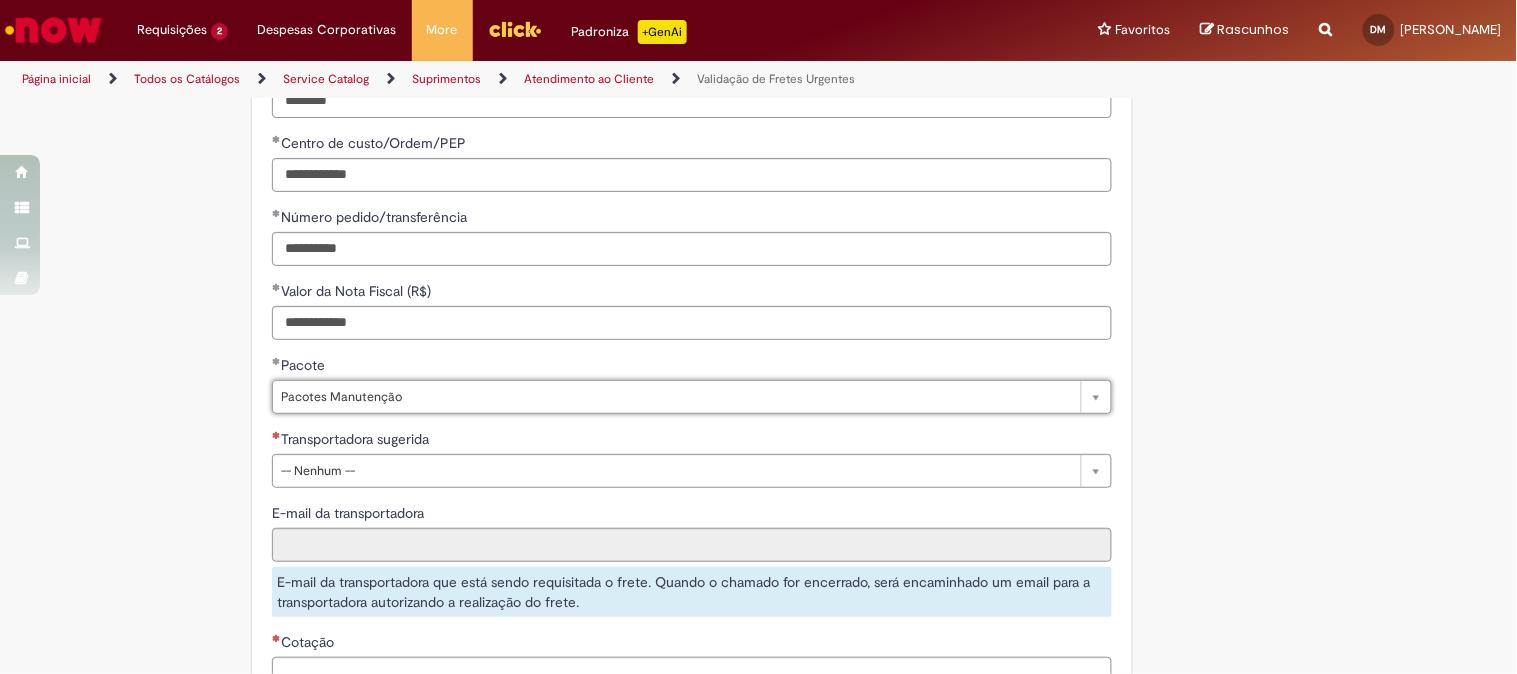 click on "**********" at bounding box center [661, 91] 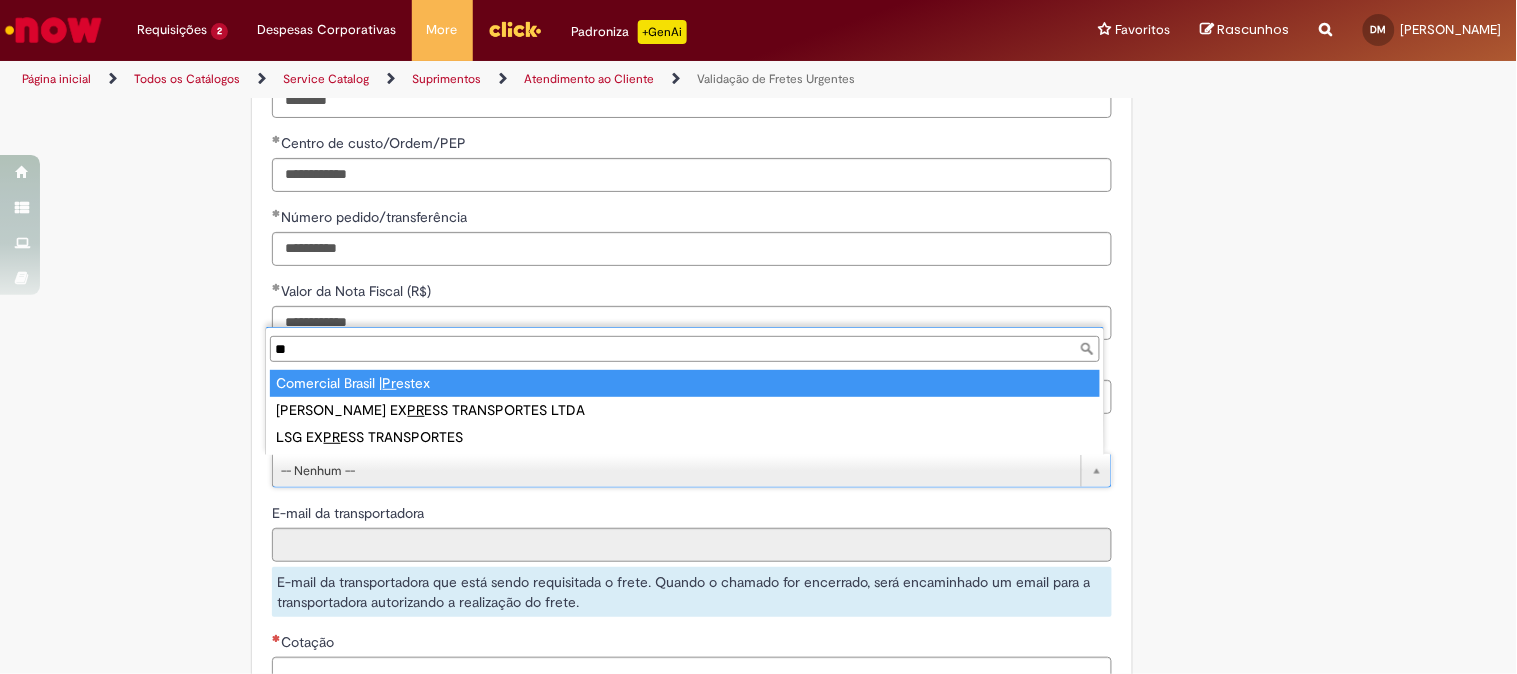 scroll, scrollTop: 0, scrollLeft: 0, axis: both 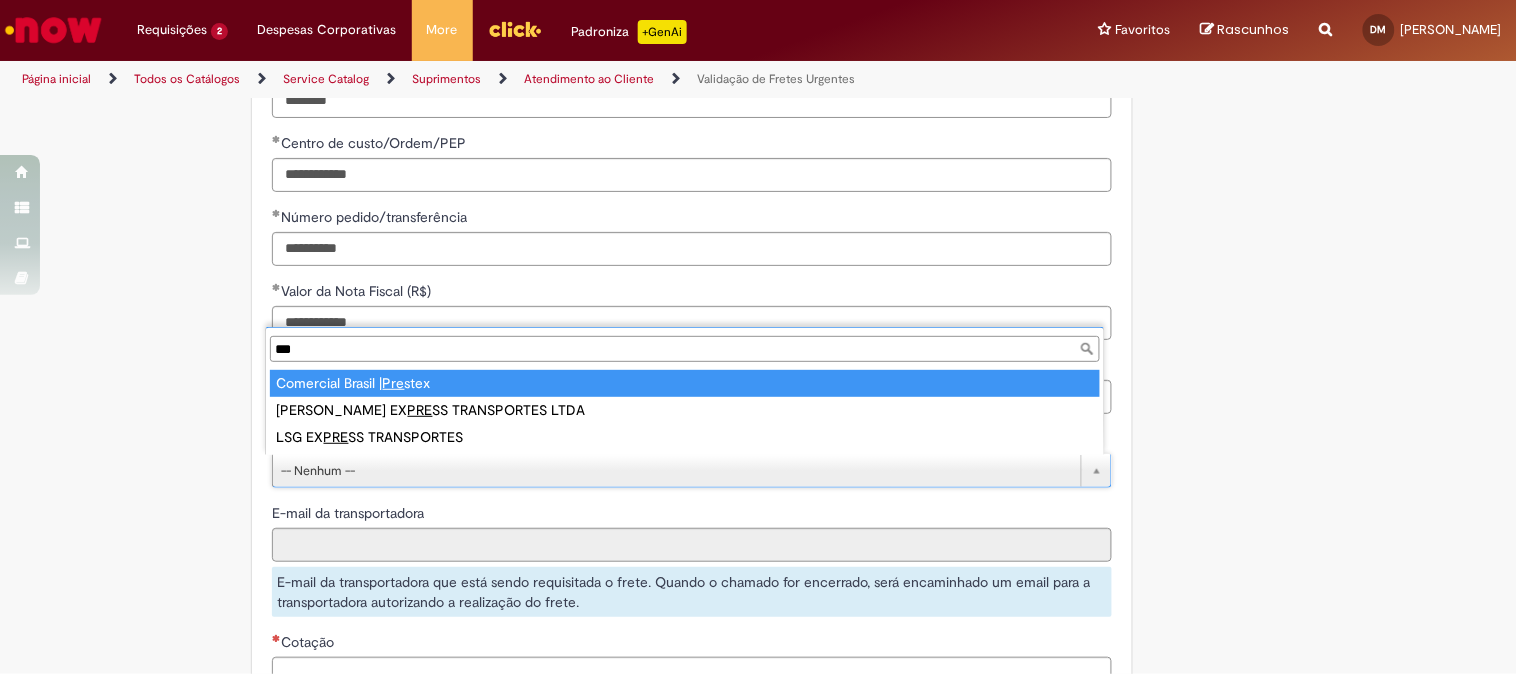 type on "****" 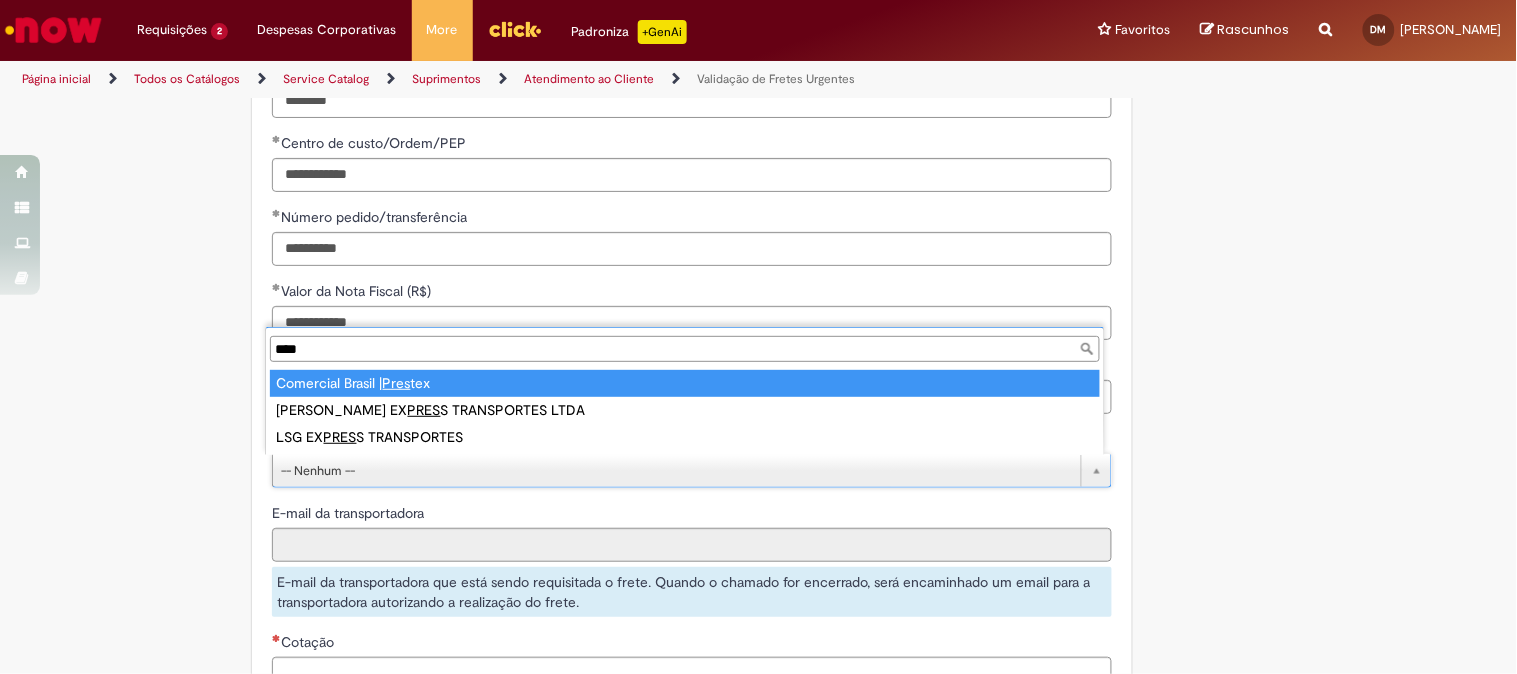 type on "**********" 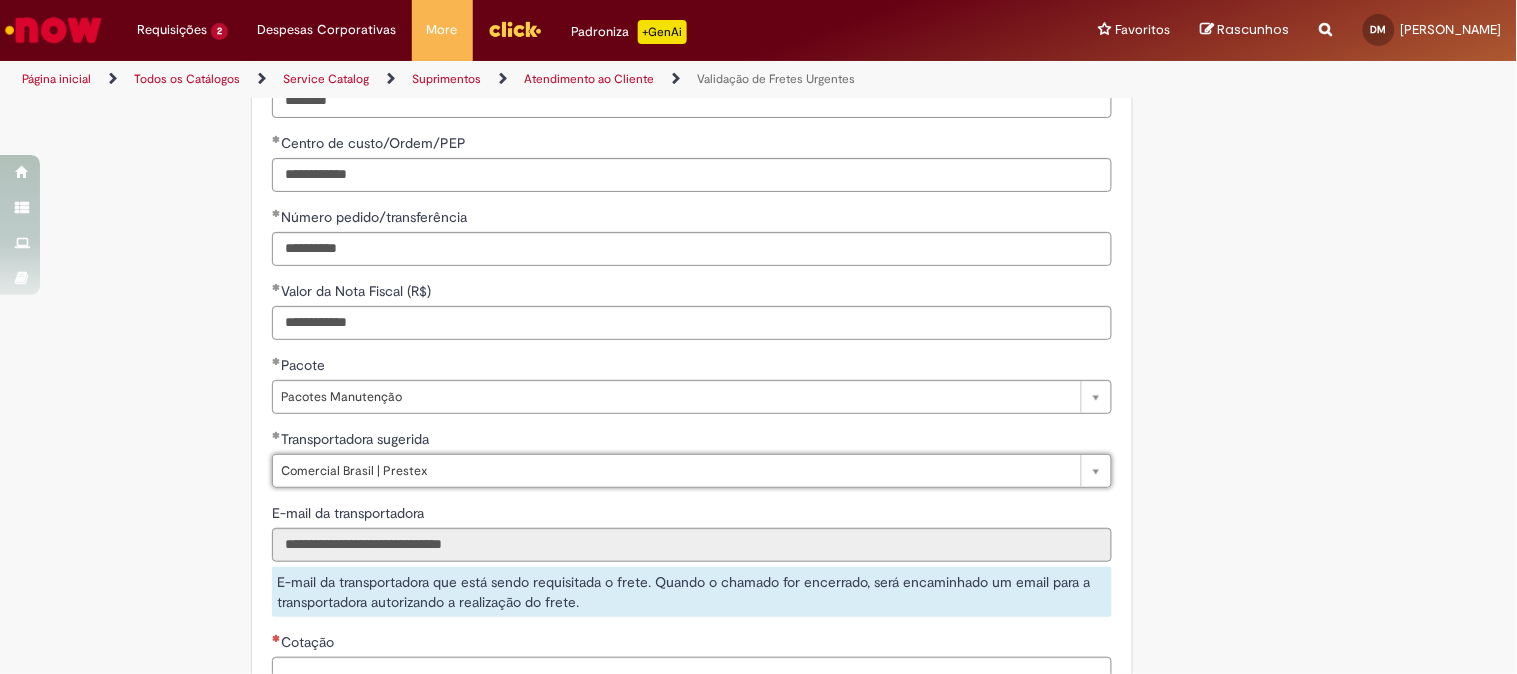 click on "Tire dúvidas com LupiAssist    +GenAI
Oi! Eu sou LupiAssist, uma Inteligência Artificial Generativa em constante aprendizado   Meu conteúdo é monitorado para trazer uma melhor experiência
Dúvidas comuns:
Só mais um instante, estou consultando nossas bases de conhecimento  e escrevendo a melhor resposta pra você!
Title
Lorem ipsum dolor sit amet    Fazer uma nova pergunta
Gerei esta resposta utilizando IA Generativa em conjunto com os nossos padrões. Em caso de divergência, os documentos oficiais prevalecerão.
Saiba mais em:
Ou ligue para:
E aí, te ajudei?
Sim, obrigado!" at bounding box center (758, 92) 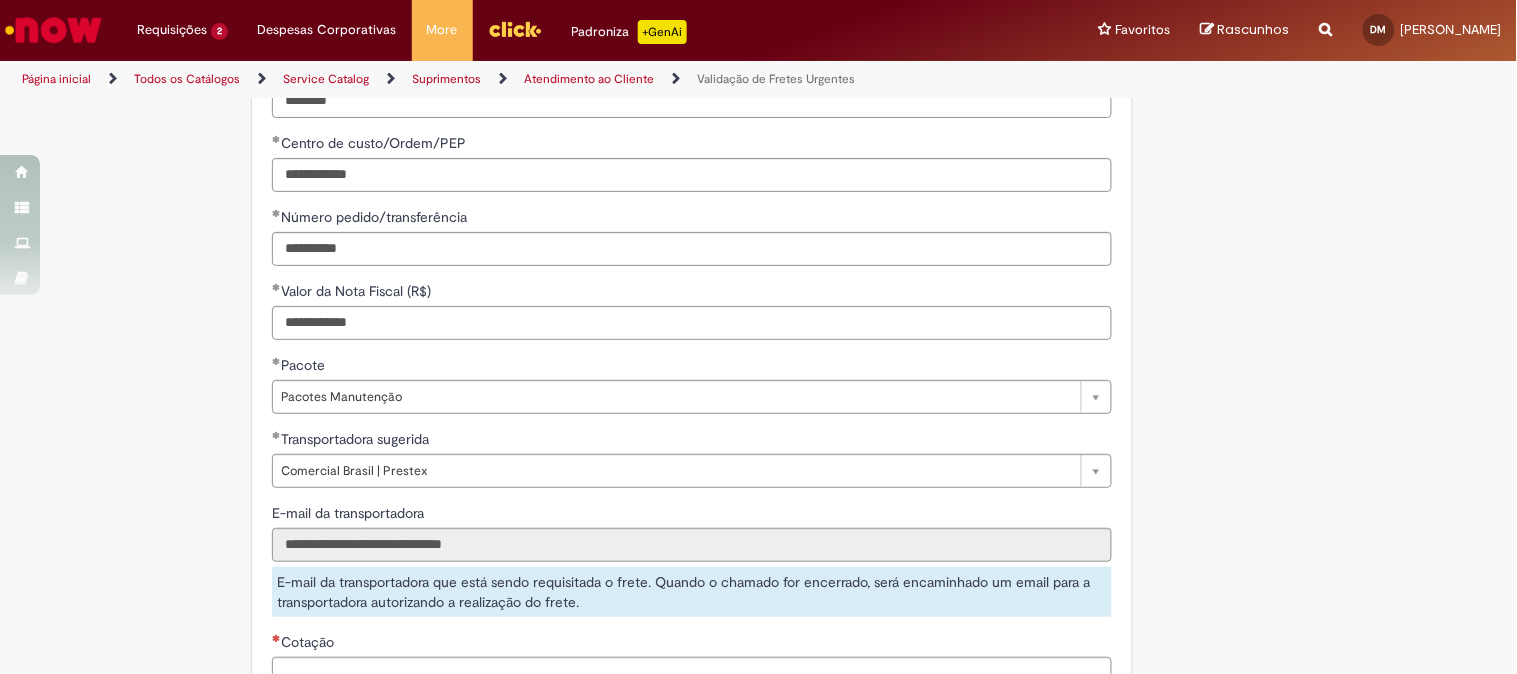 scroll, scrollTop: 1333, scrollLeft: 0, axis: vertical 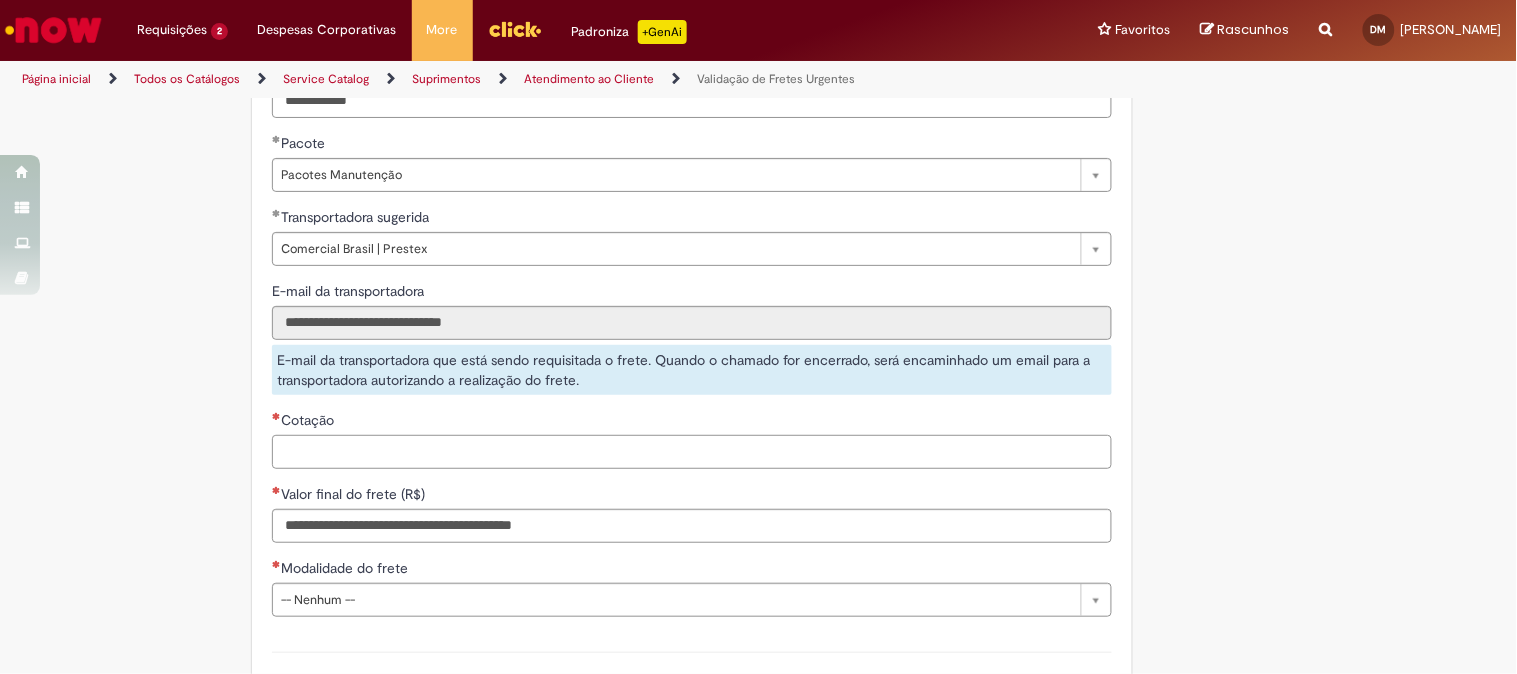 click on "Cotação" at bounding box center [692, 452] 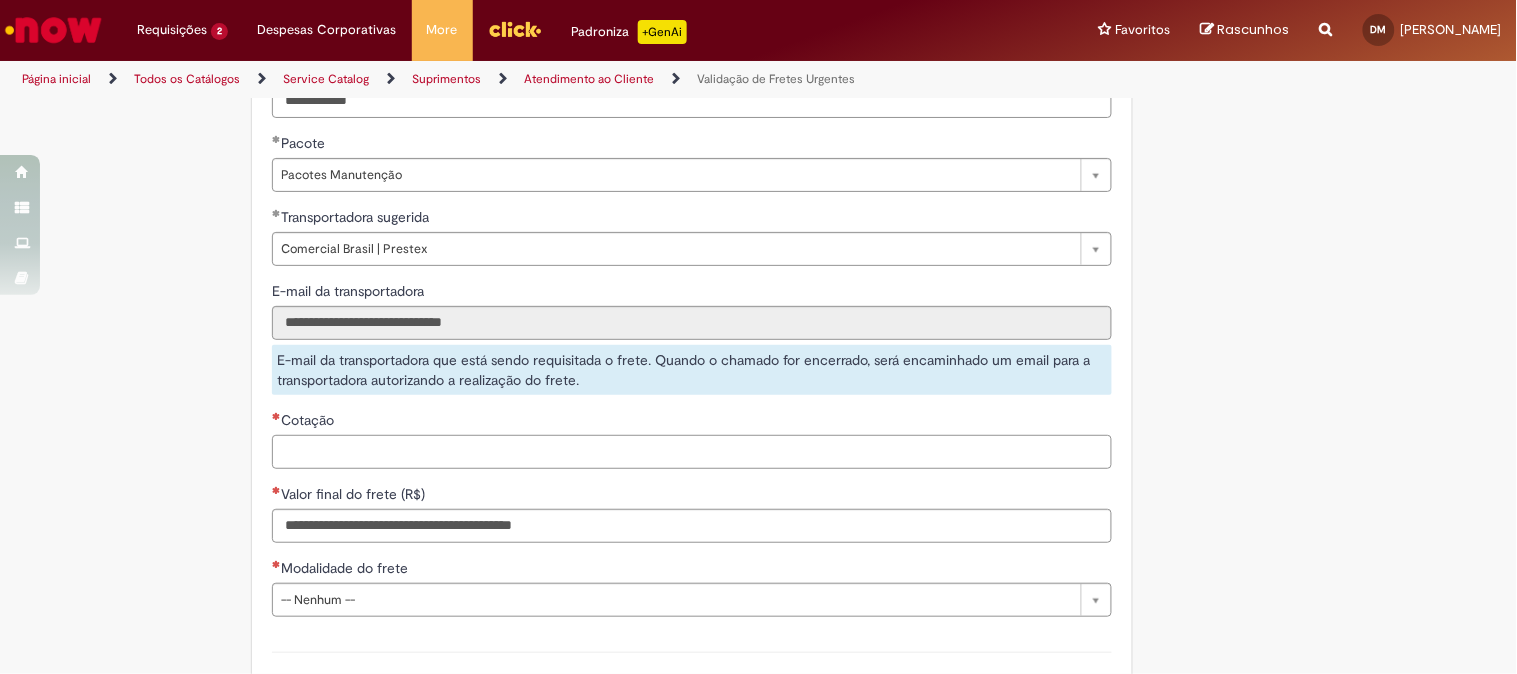 paste on "******" 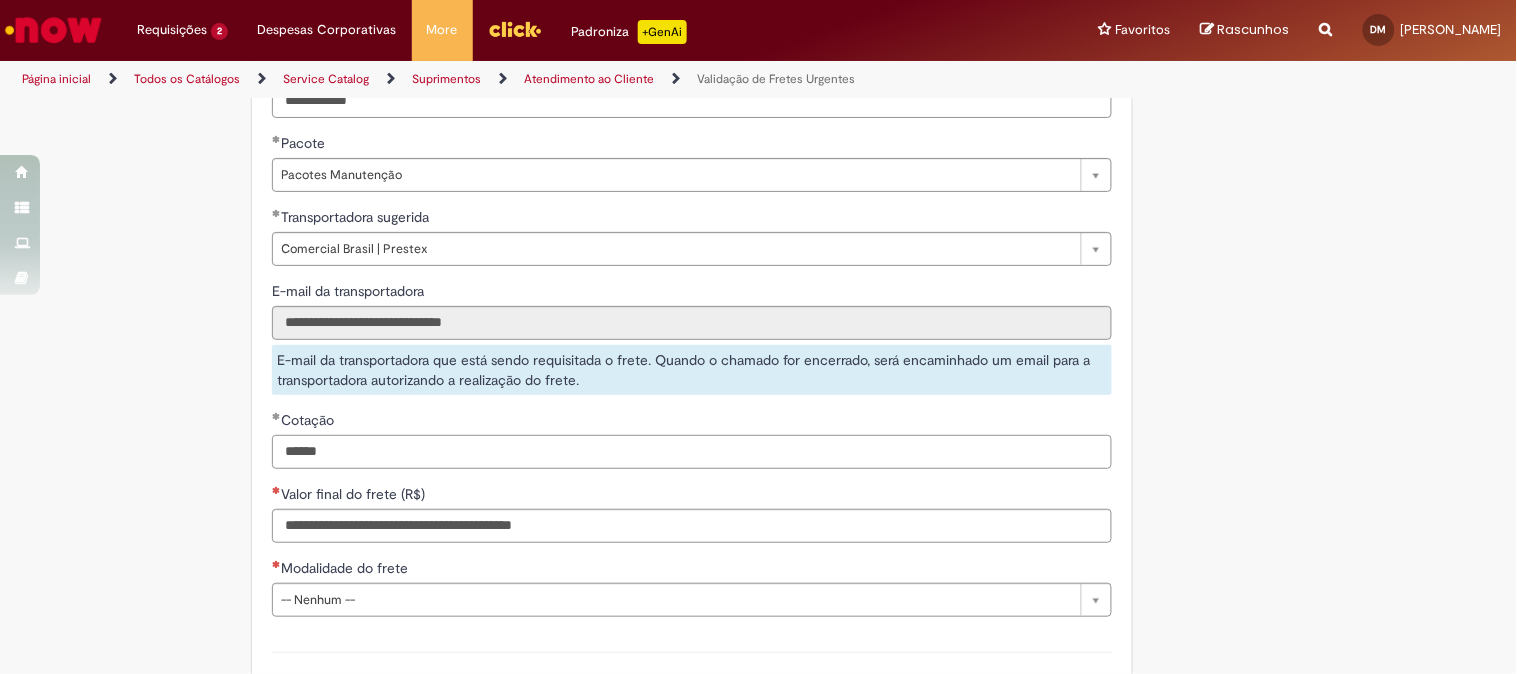 type on "******" 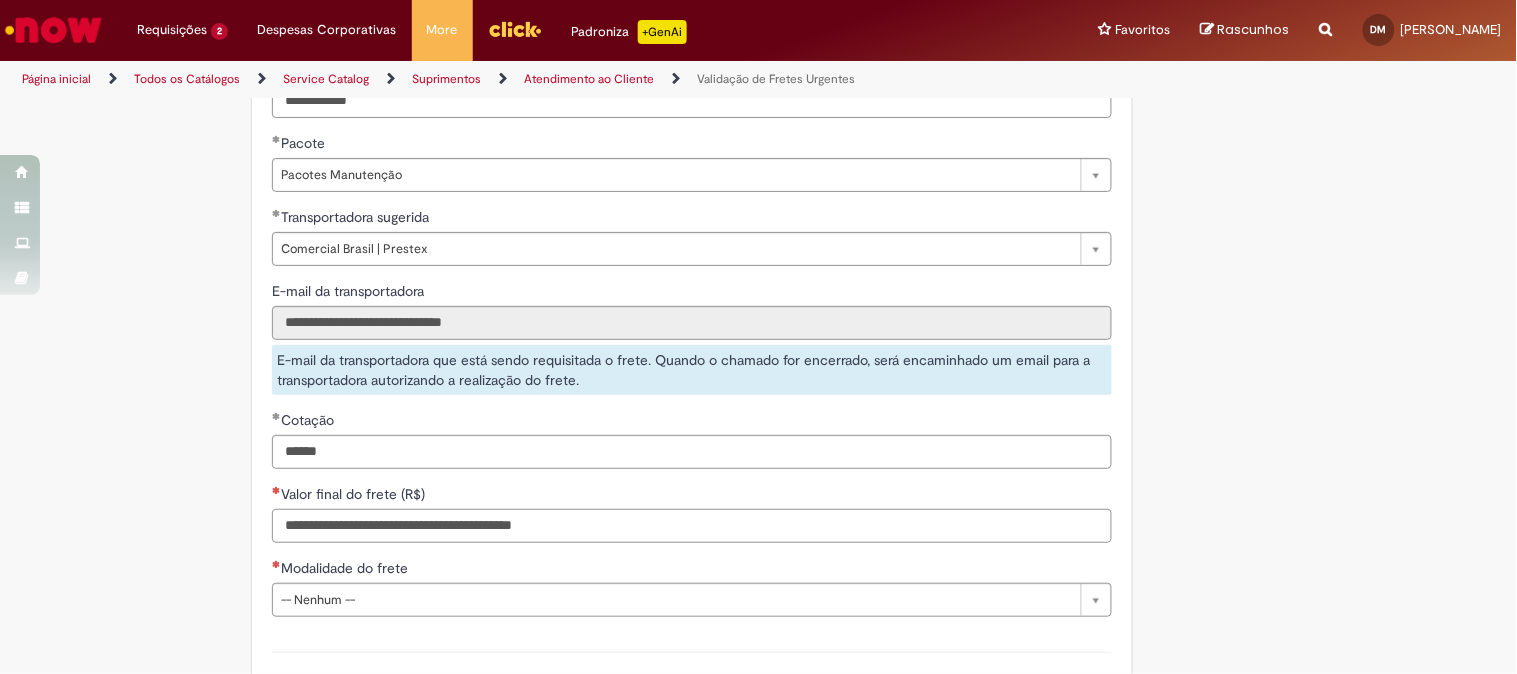 click on "Valor final do frete (R$)" at bounding box center (692, 526) 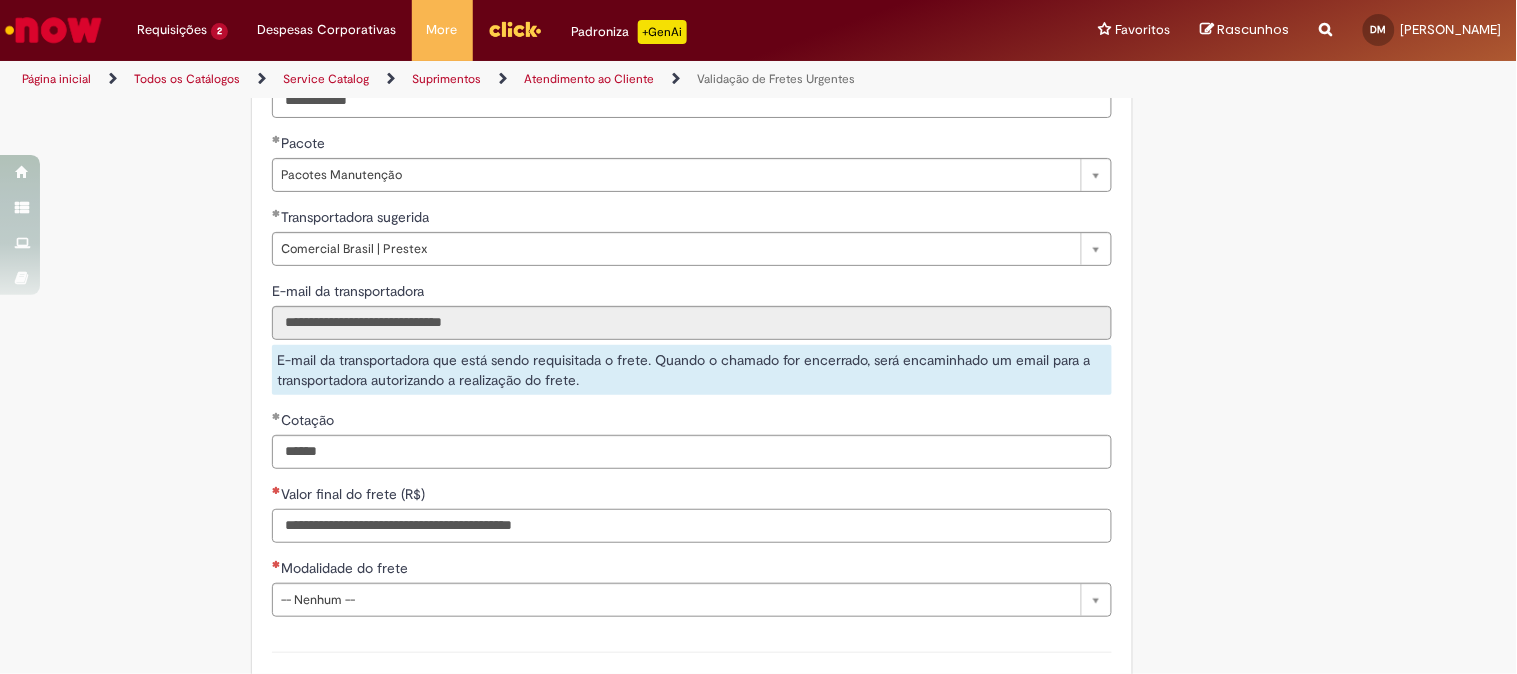 paste on "******" 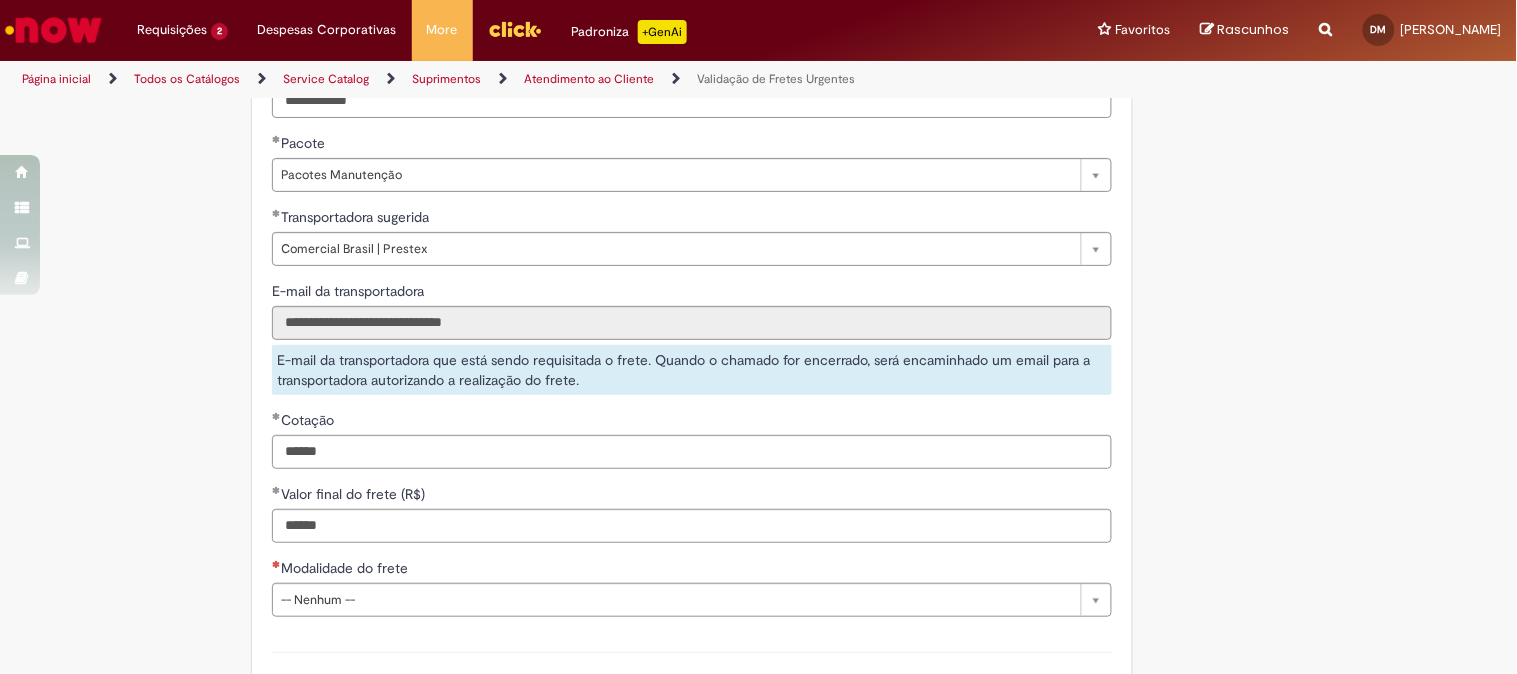 type on "*********" 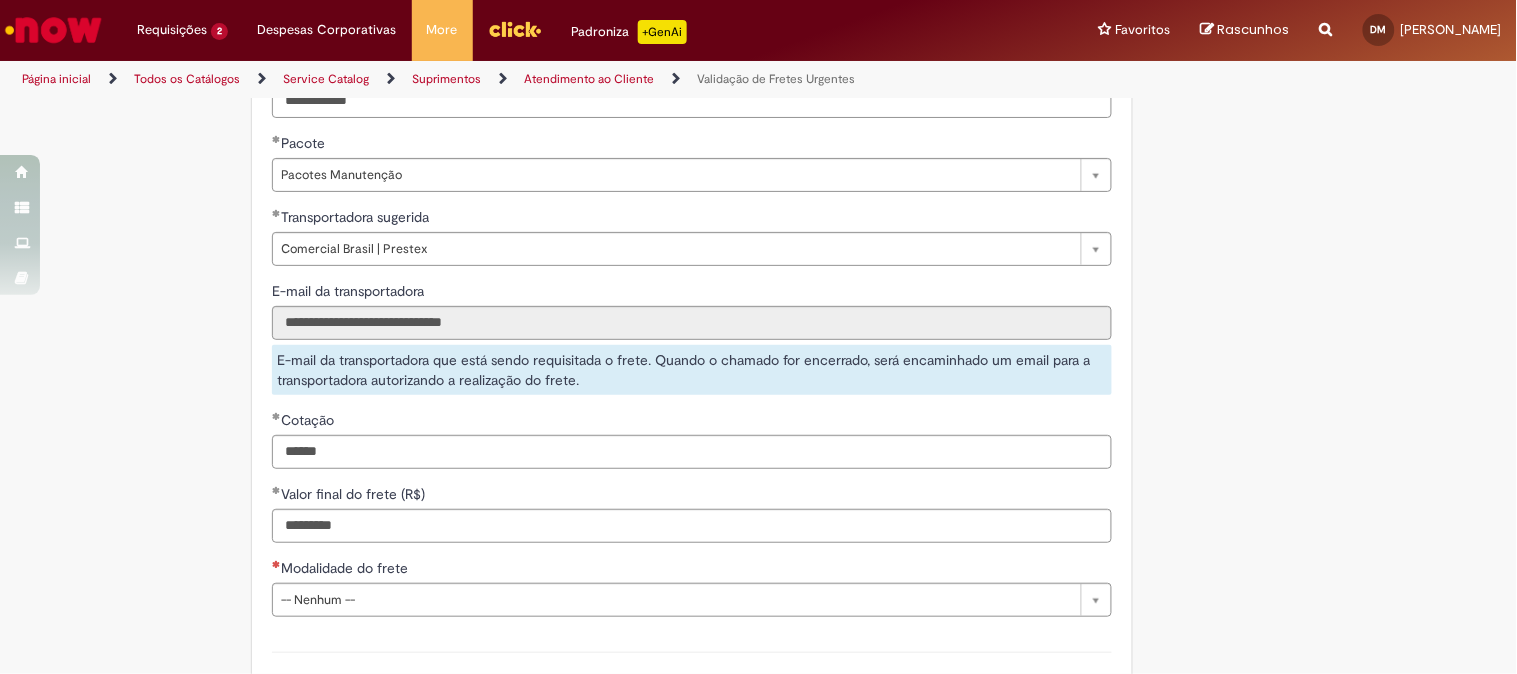 click on "**********" at bounding box center (661, -131) 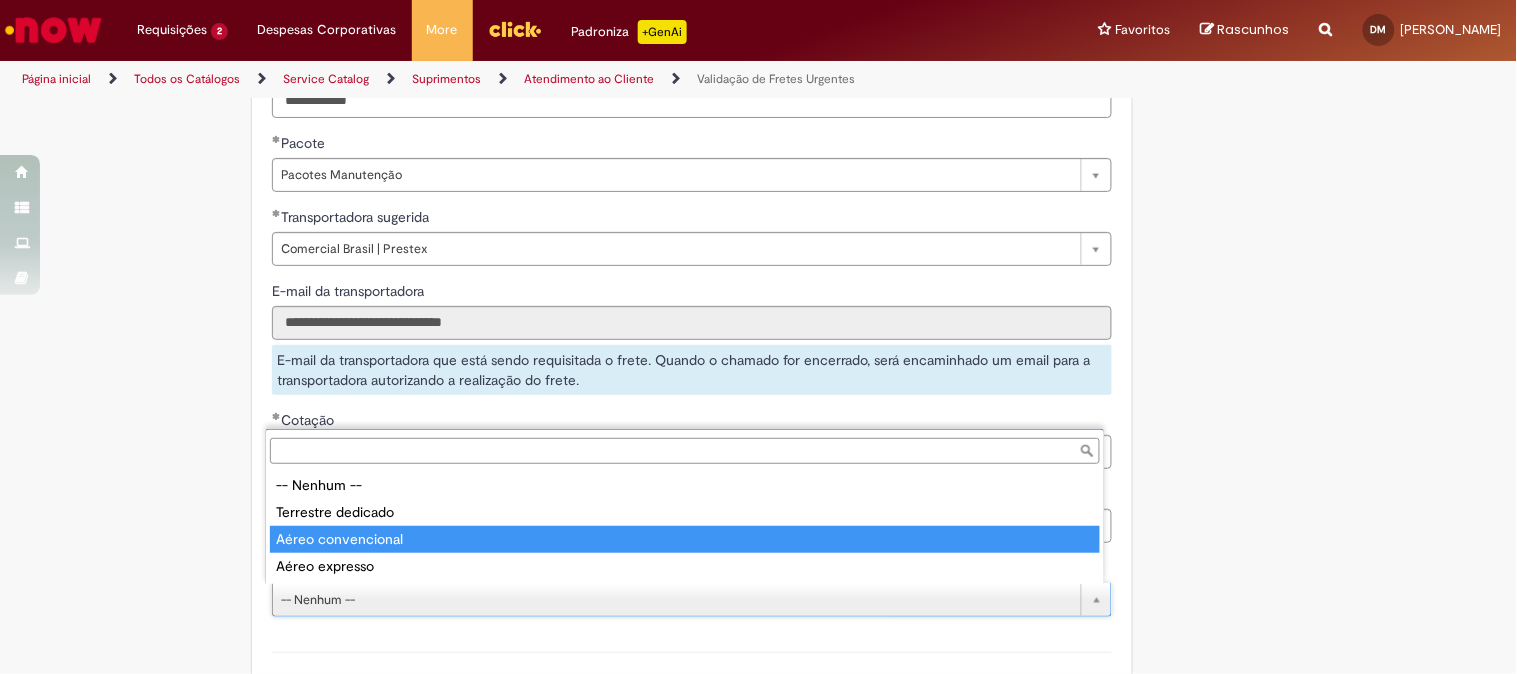 type on "**********" 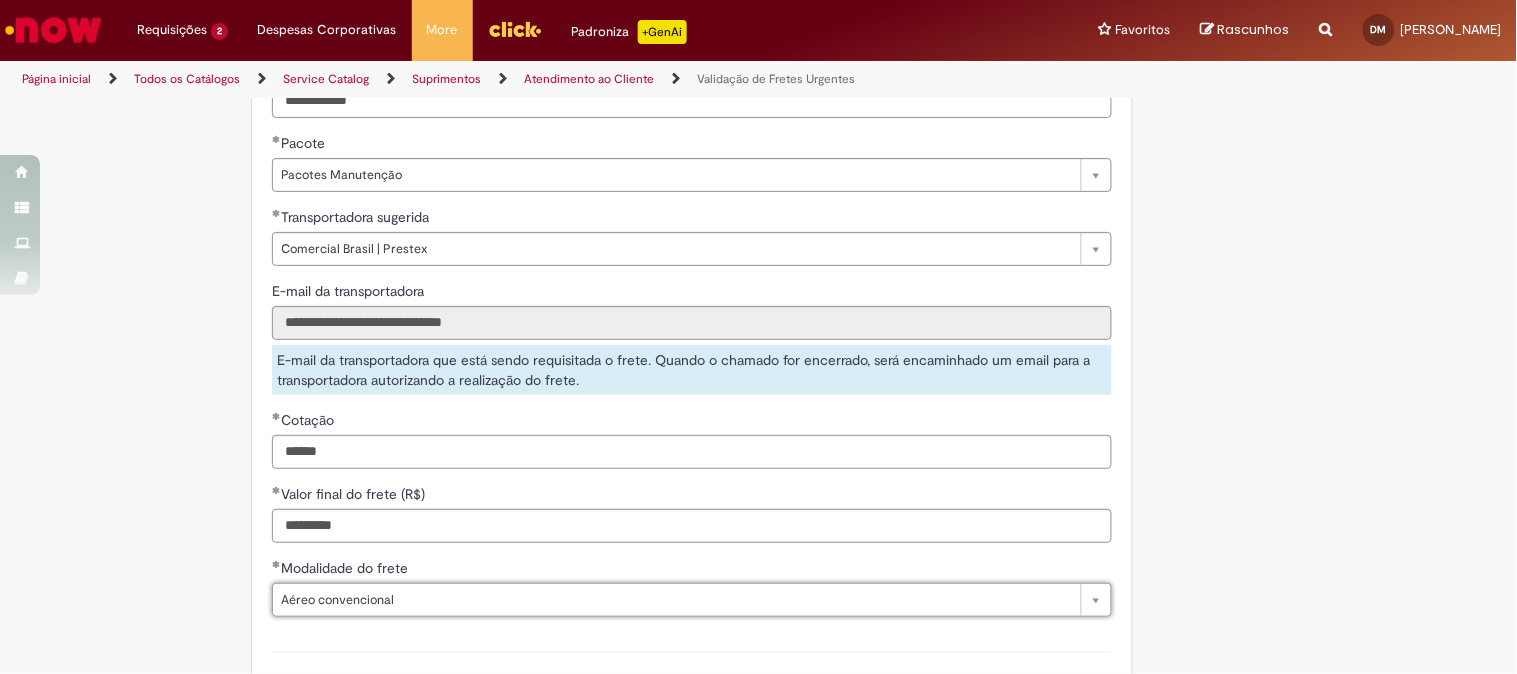click on "Tire dúvidas com LupiAssist    +GenAI
Oi! Eu sou LupiAssist, uma Inteligência Artificial Generativa em constante aprendizado   Meu conteúdo é monitorado para trazer uma melhor experiência
Dúvidas comuns:
Só mais um instante, estou consultando nossas bases de conhecimento  e escrevendo a melhor resposta pra você!
Title
Lorem ipsum dolor sit amet    Fazer uma nova pergunta
Gerei esta resposta utilizando IA Generativa em conjunto com os nossos padrões. Em caso de divergência, os documentos oficiais prevalecerão.
Saiba mais em:
Ou ligue para:
E aí, te ajudei?
Sim, obrigado!" at bounding box center [758, -130] 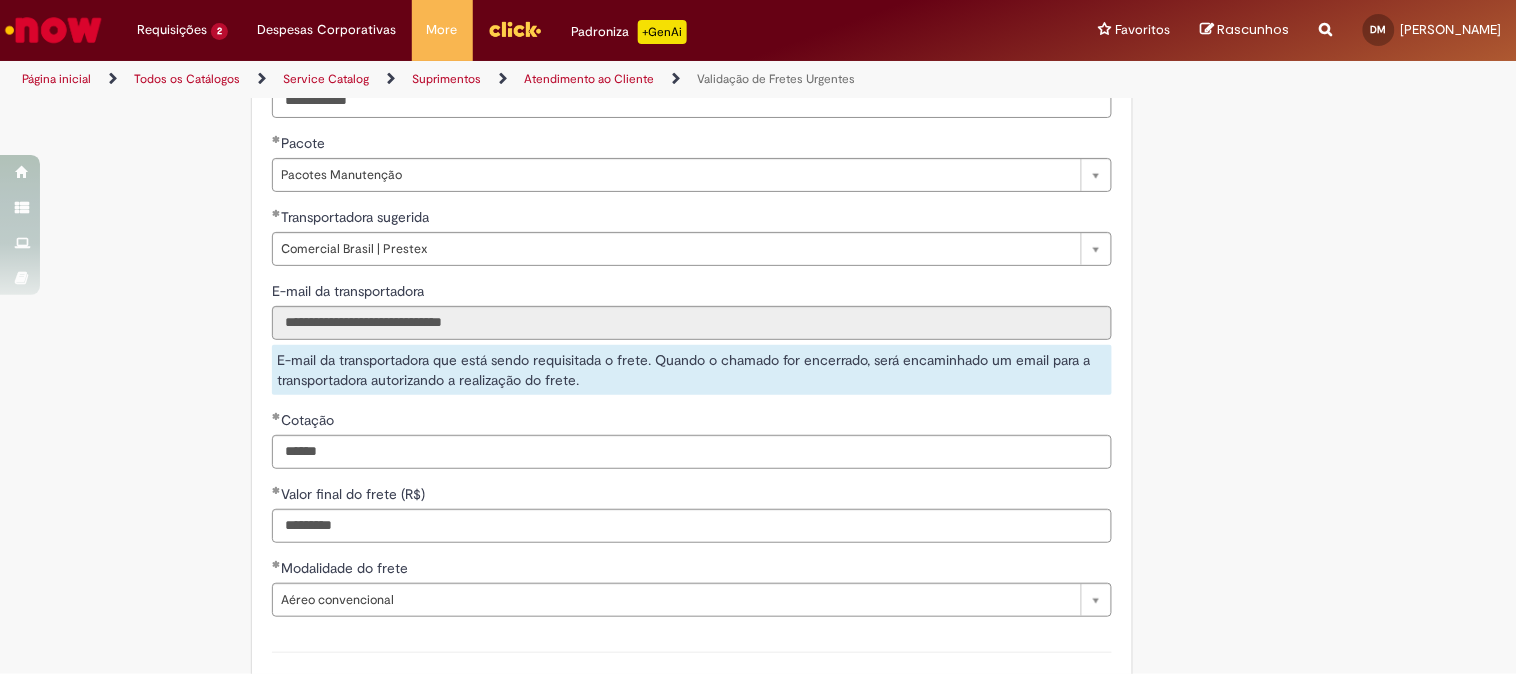 scroll, scrollTop: 1555, scrollLeft: 0, axis: vertical 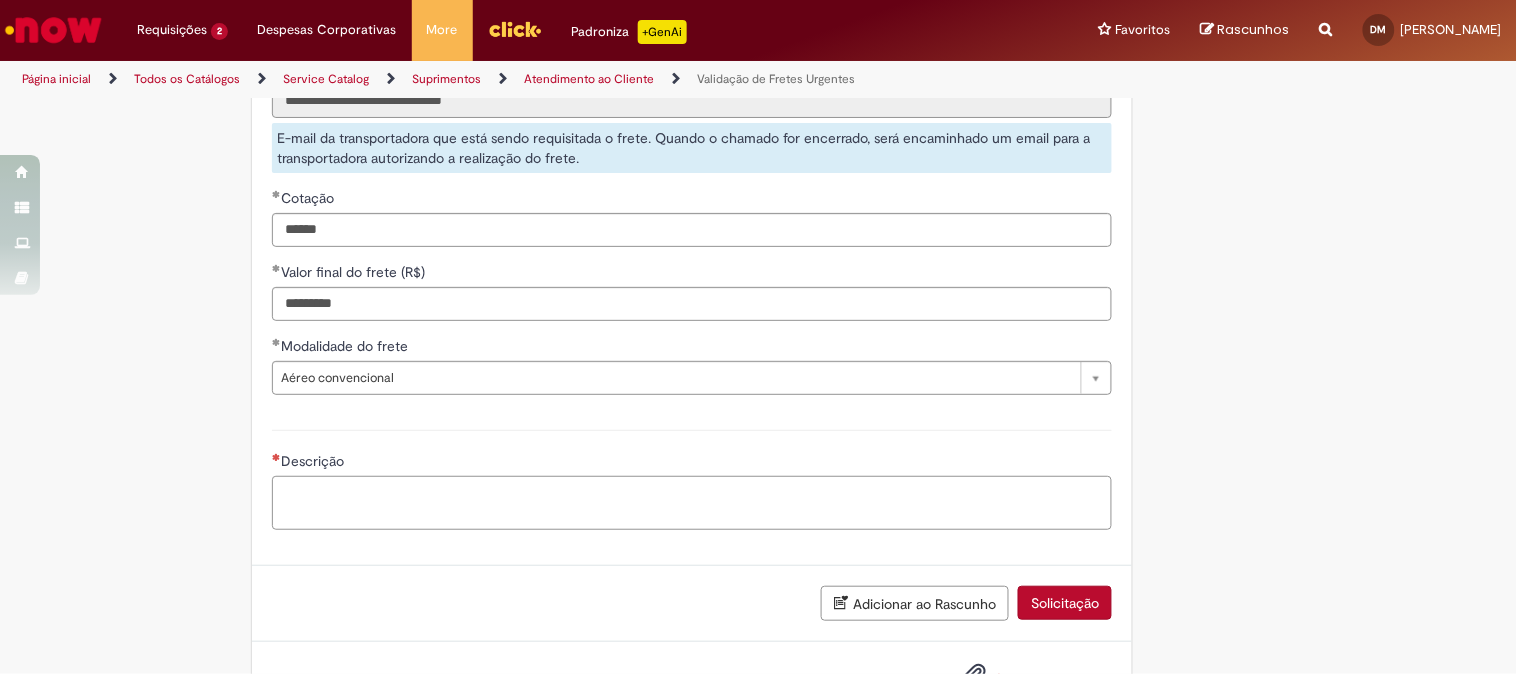 click on "Descrição" at bounding box center [692, 503] 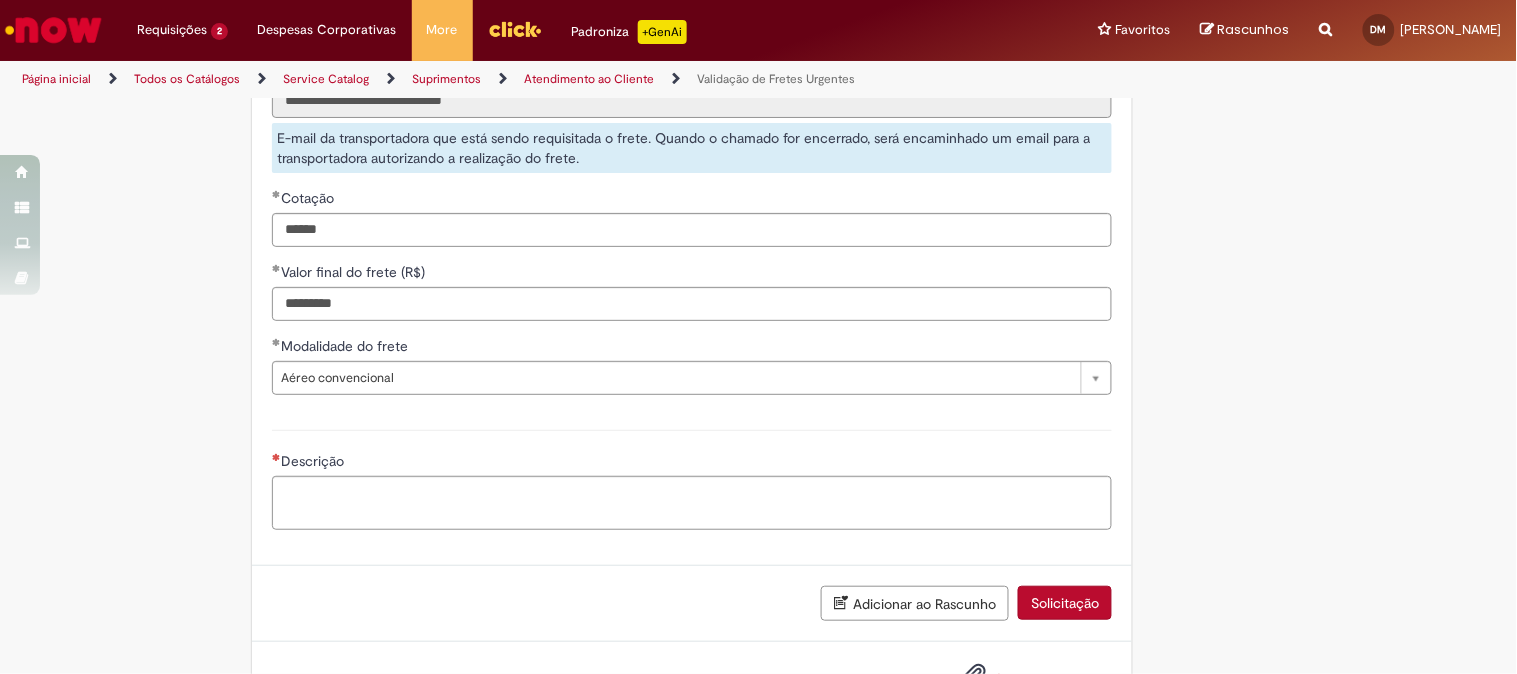 type 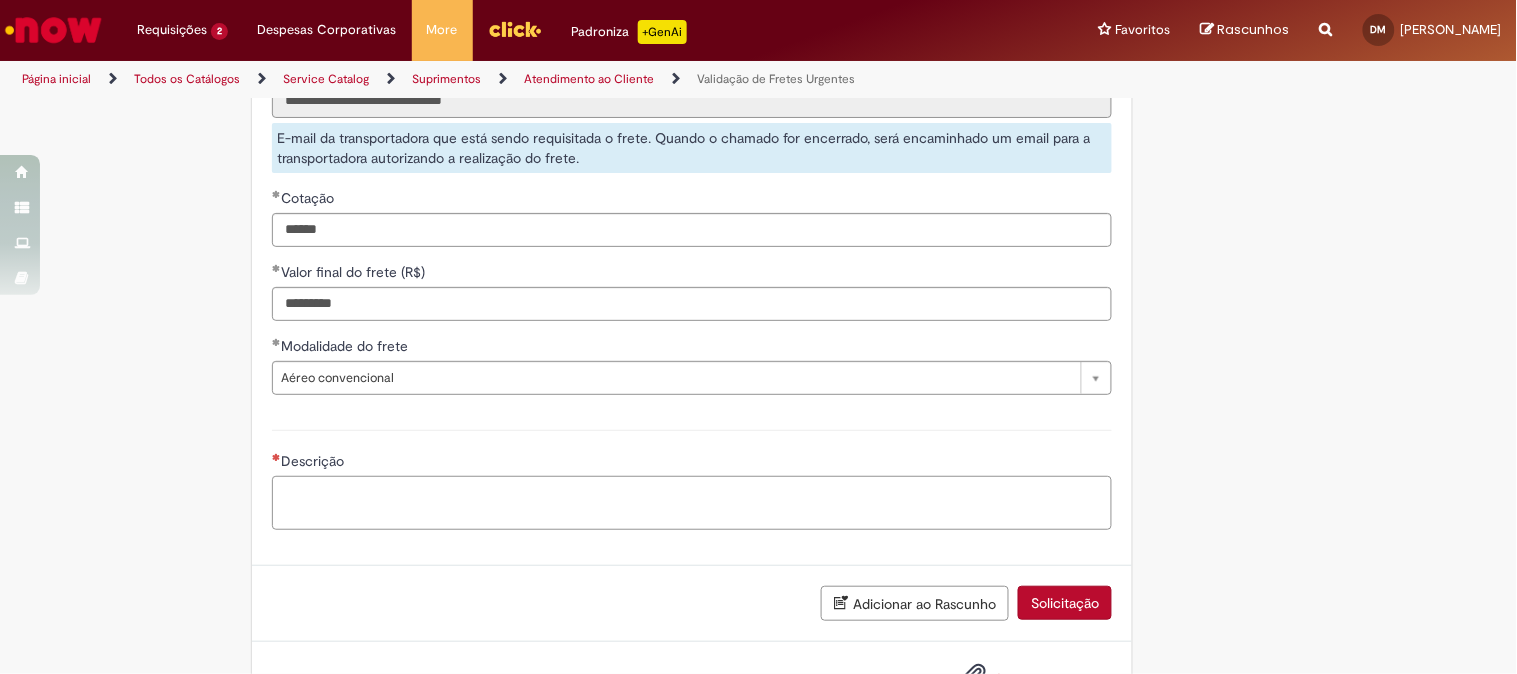 click on "Descrição" at bounding box center [692, 490] 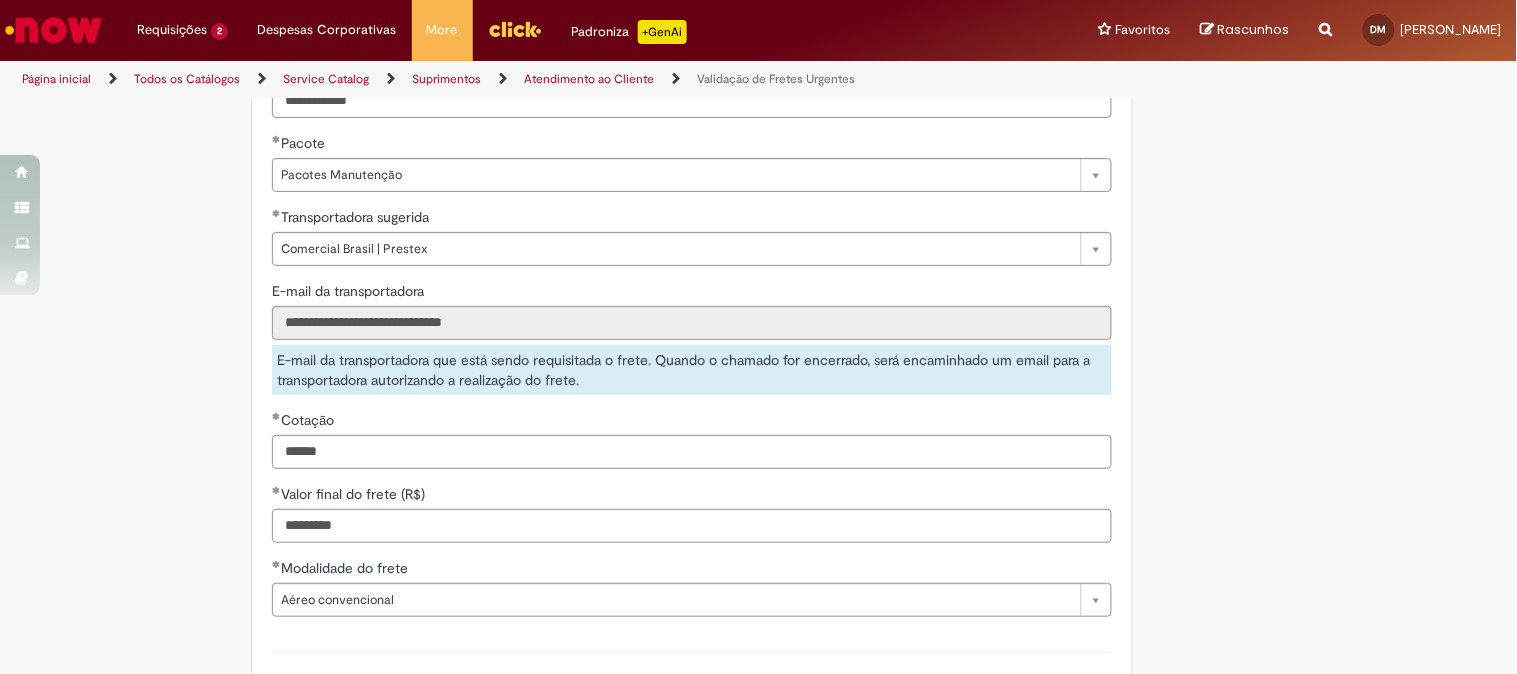 scroll, scrollTop: 1634, scrollLeft: 0, axis: vertical 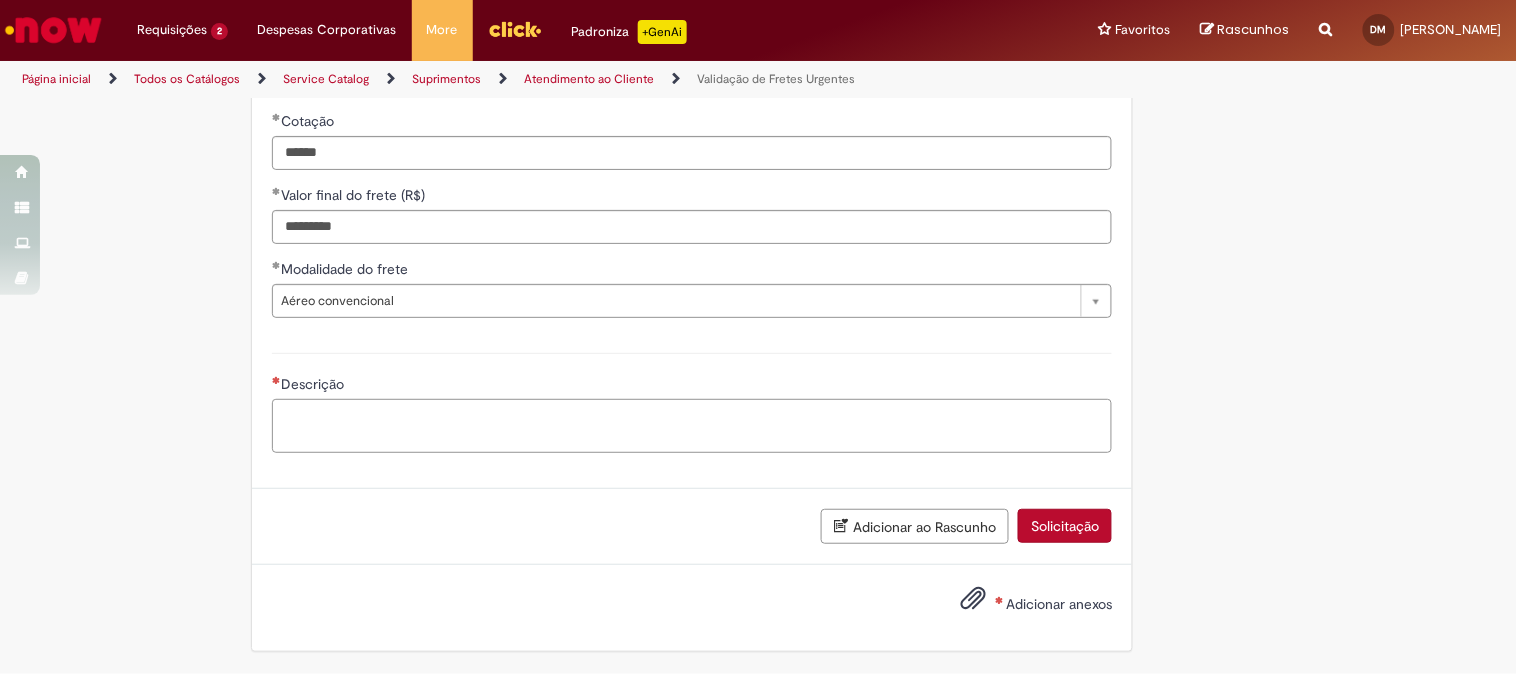 click on "Descrição" at bounding box center [692, 426] 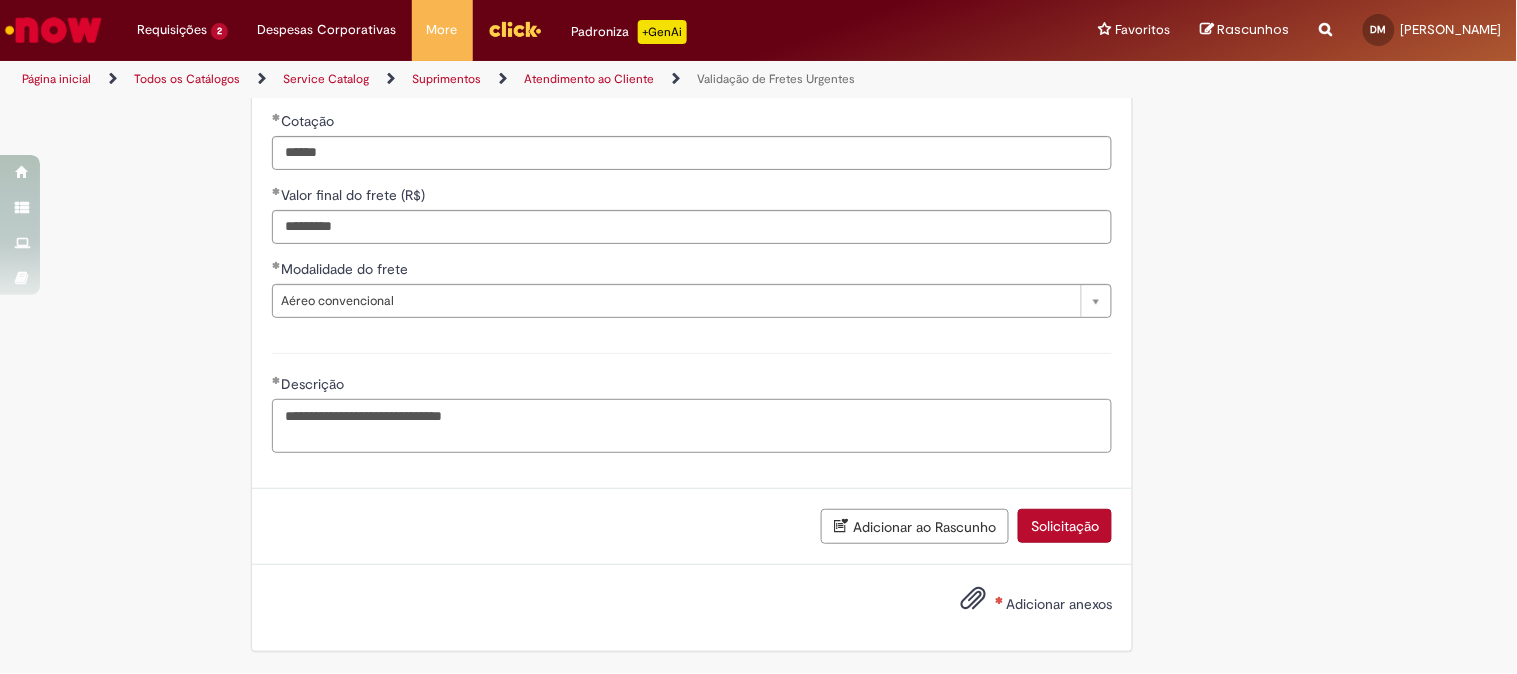 type on "**********" 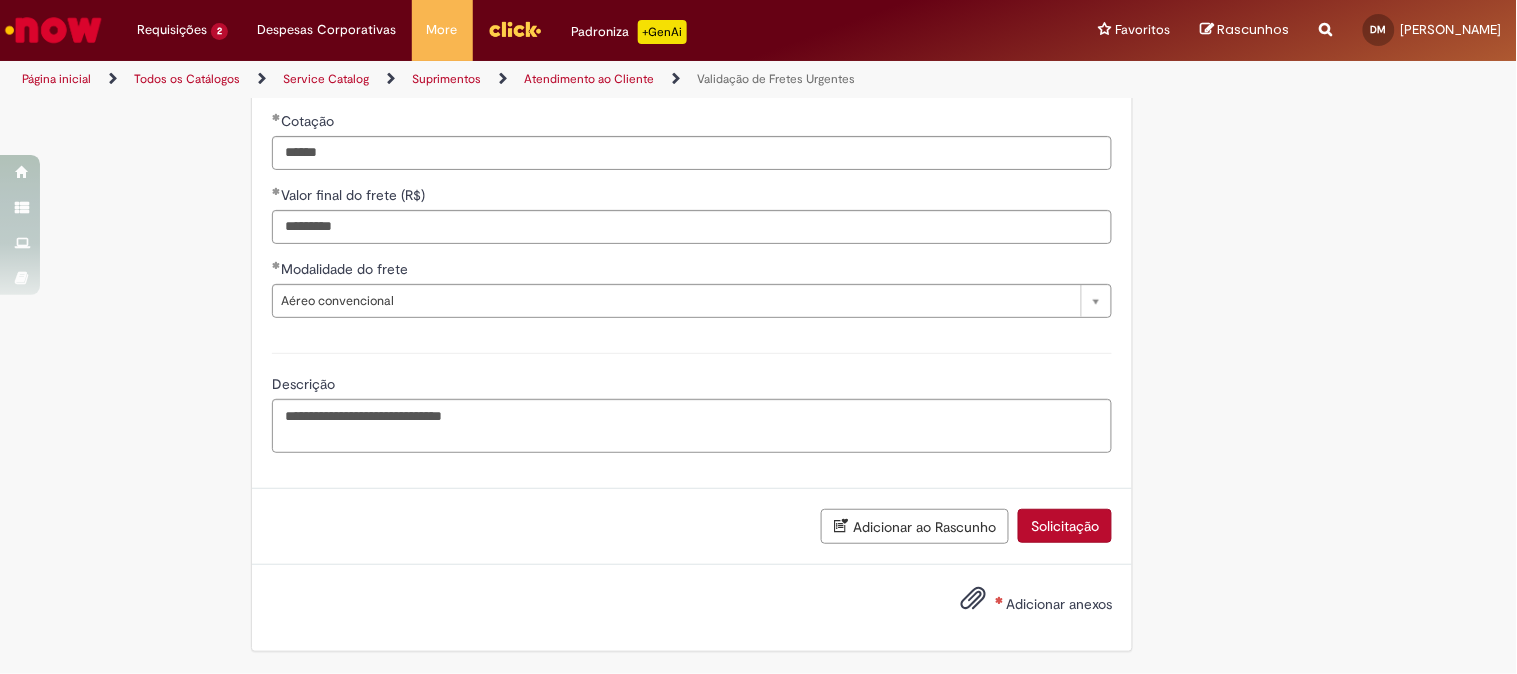 click on "Adicionar ao Rascunho        Solicitação" at bounding box center (692, 526) 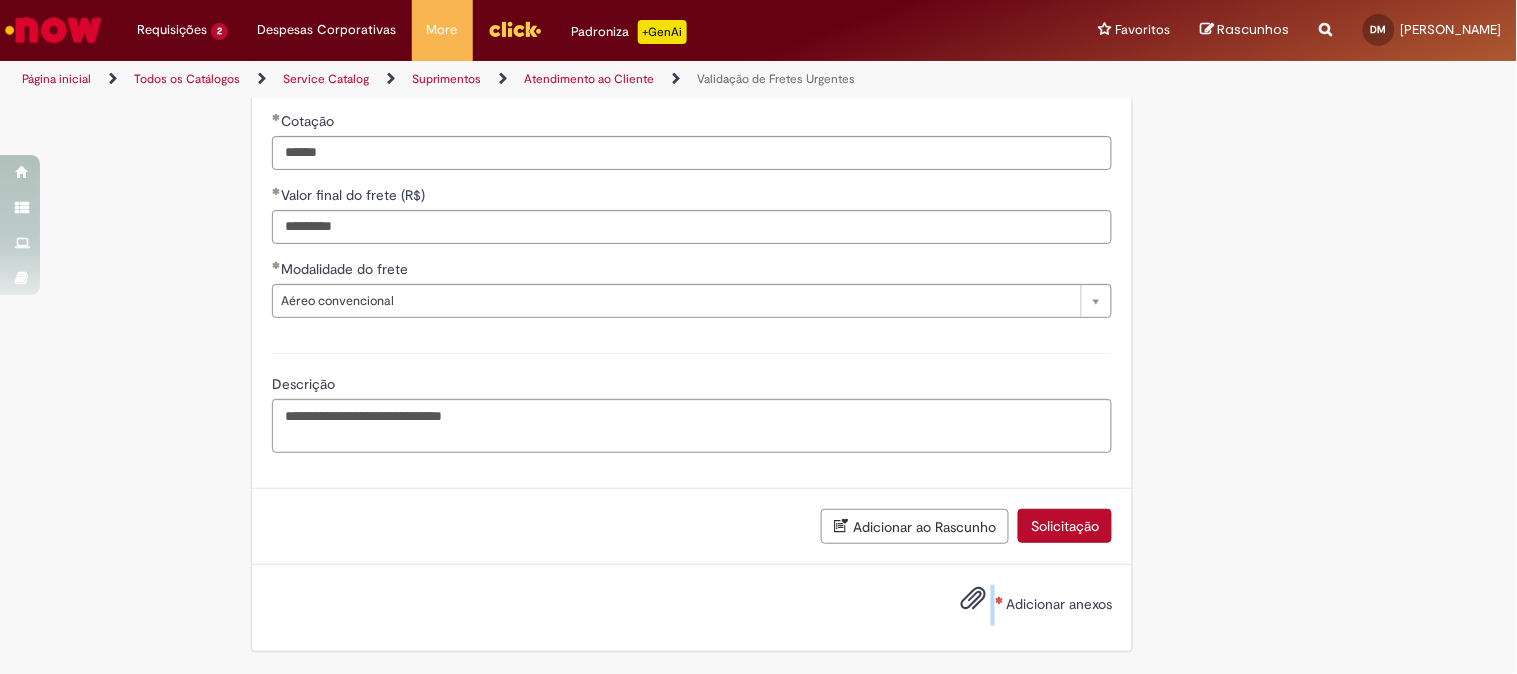 click on "Adicionar anexos" at bounding box center (1021, 605) 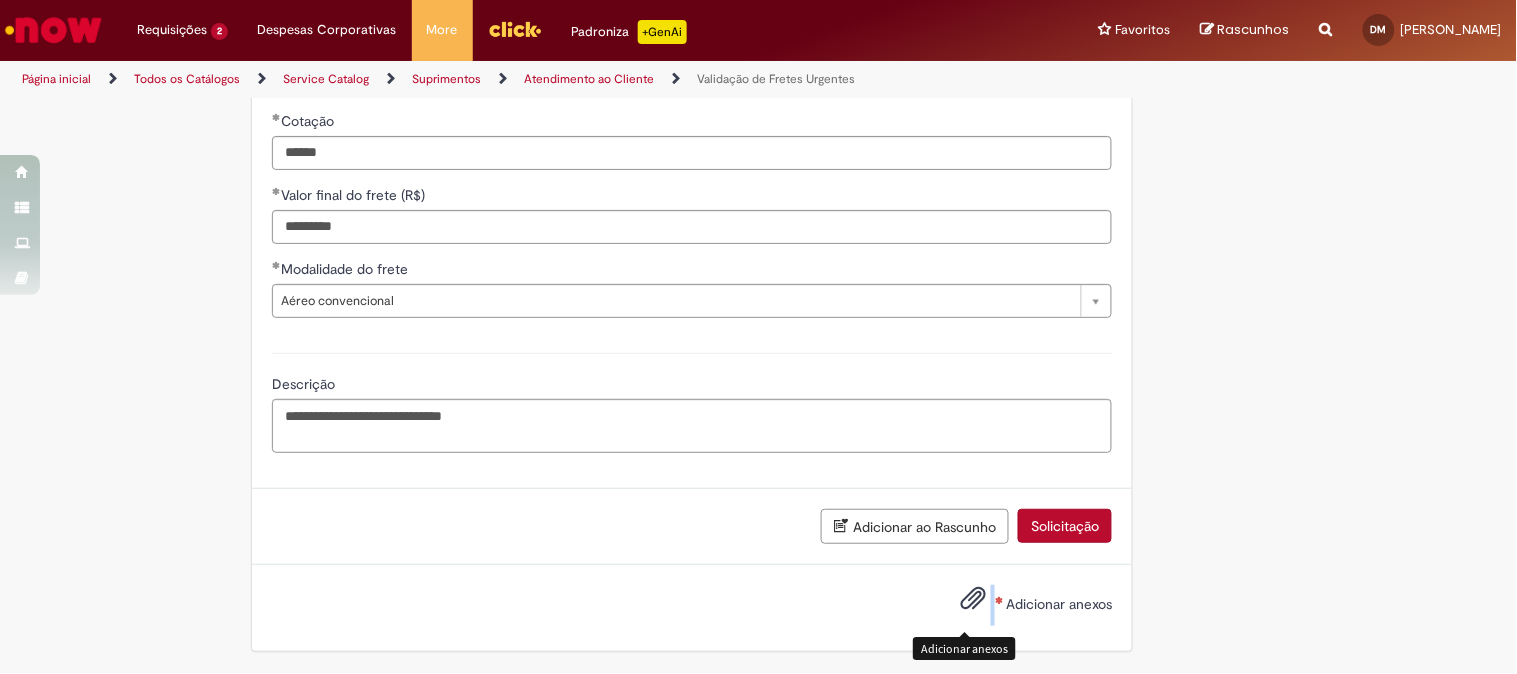 click at bounding box center [973, 599] 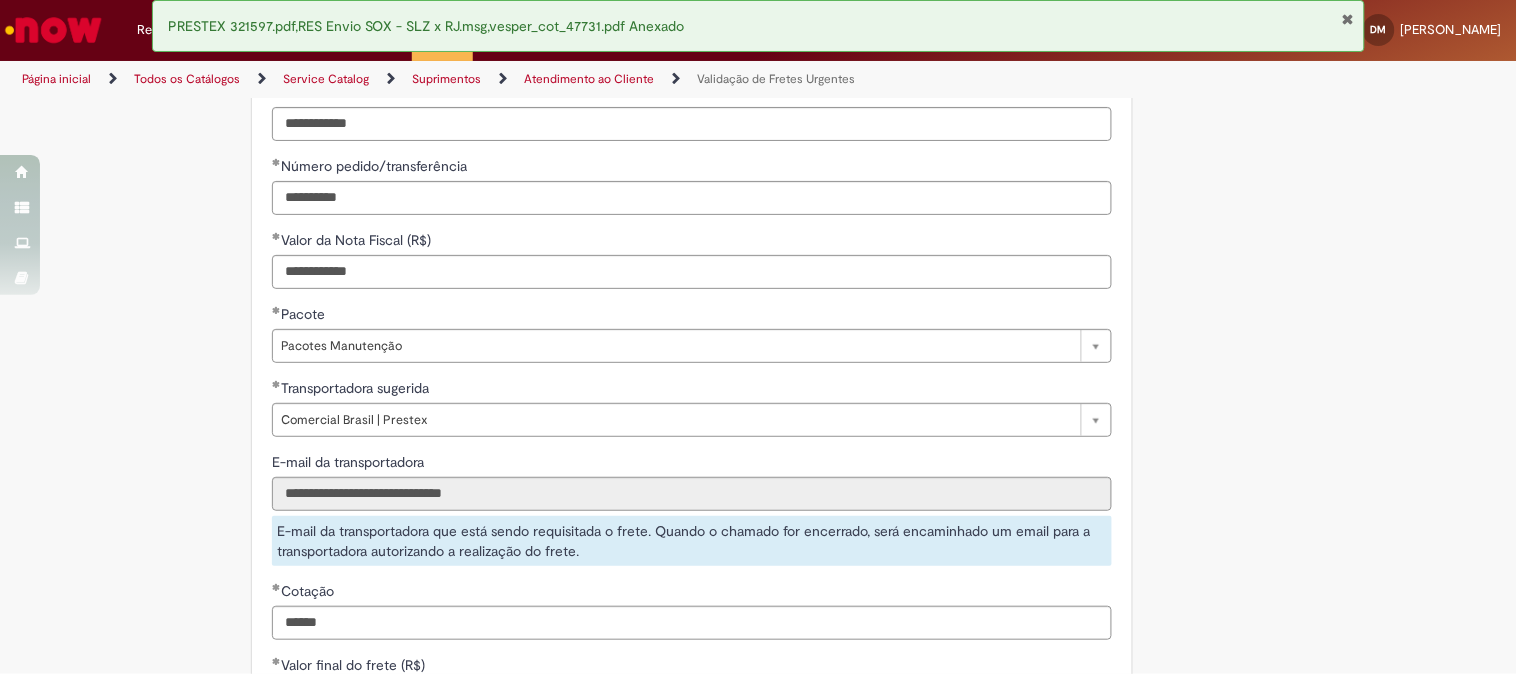 scroll, scrollTop: 1828, scrollLeft: 0, axis: vertical 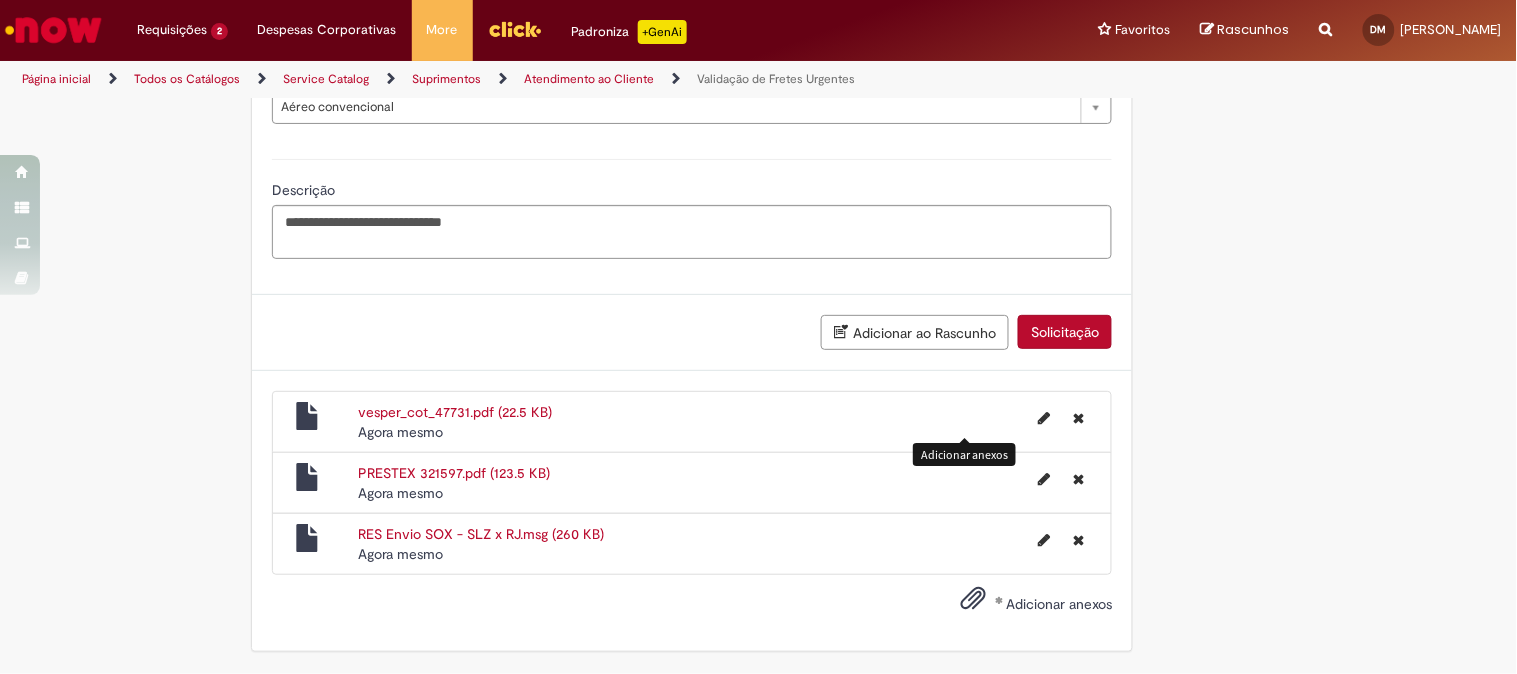 click on "**********" at bounding box center (759, -527) 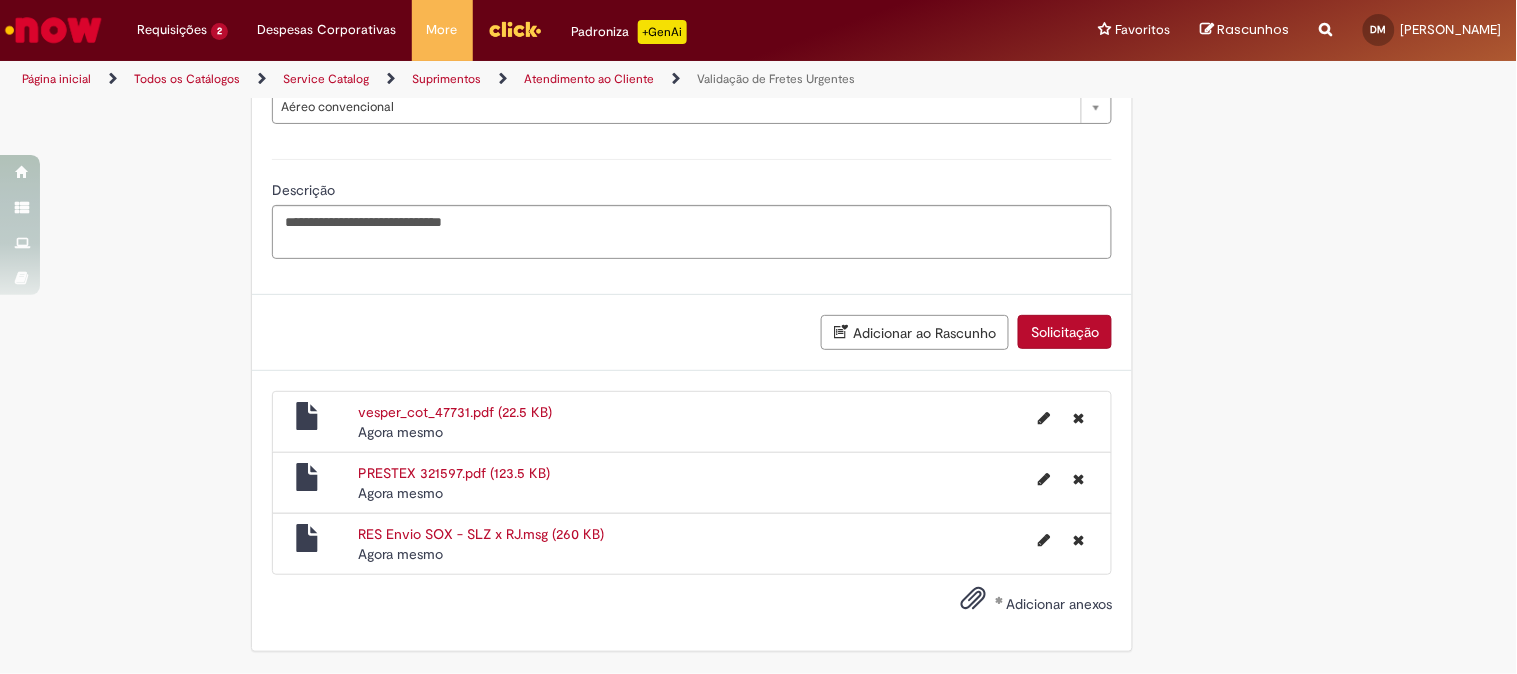 click on "Adicionar ao Rascunho        Solicitação" at bounding box center (692, 332) 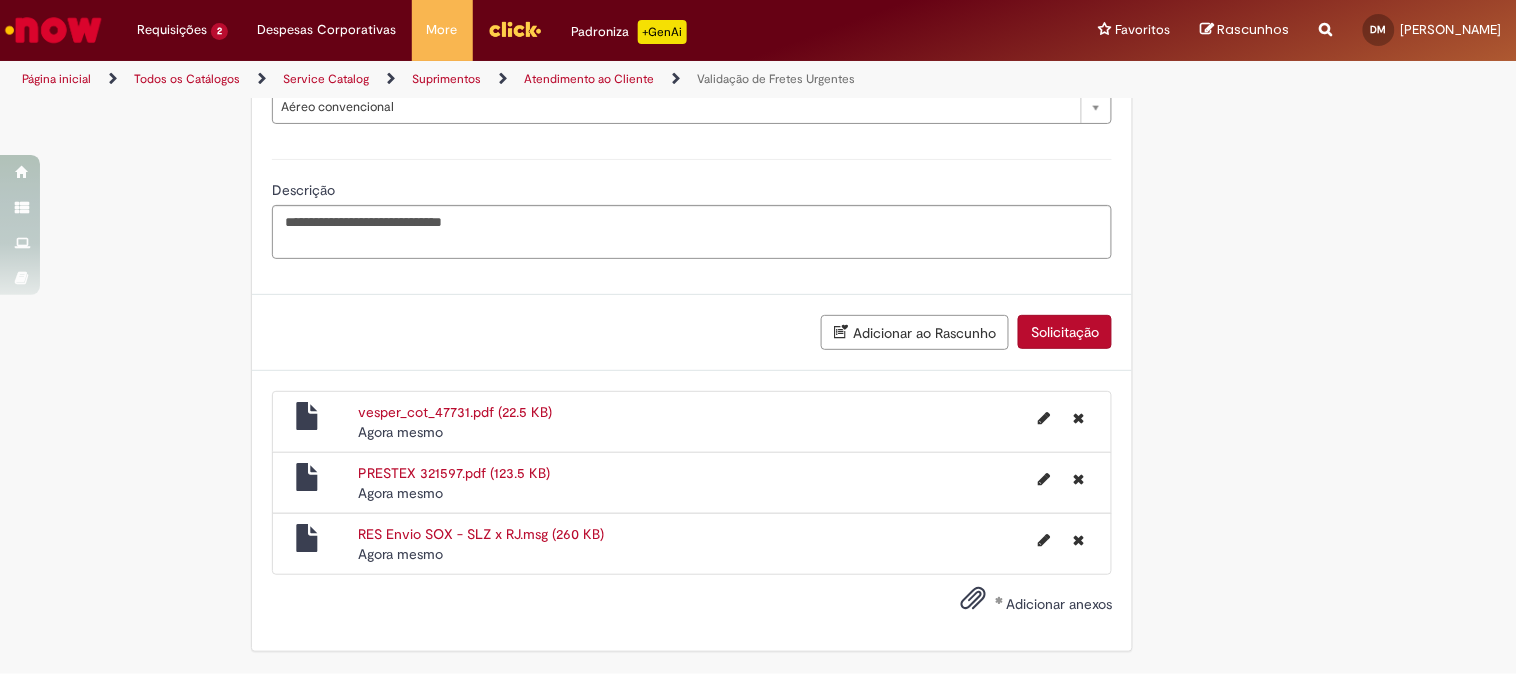 click on "Solicitação" at bounding box center [1065, 332] 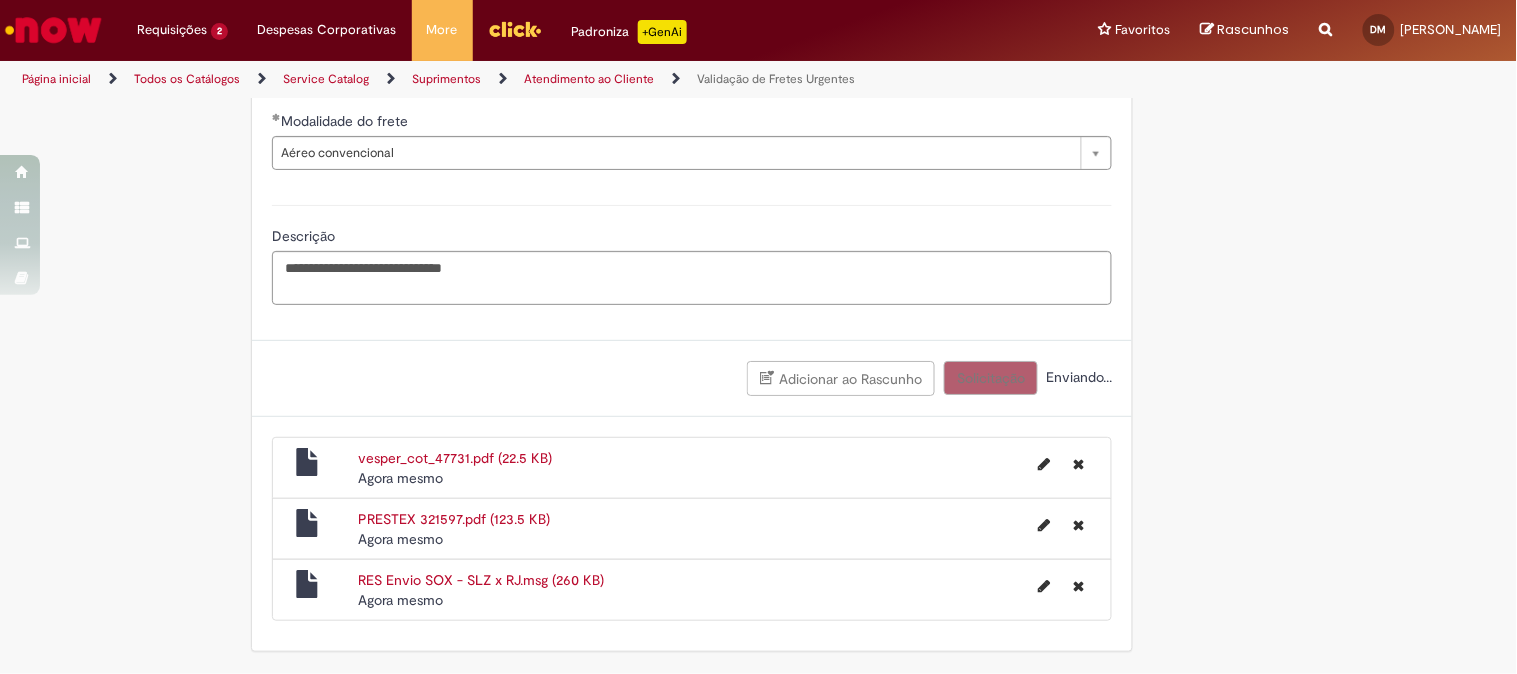 scroll, scrollTop: 1783, scrollLeft: 0, axis: vertical 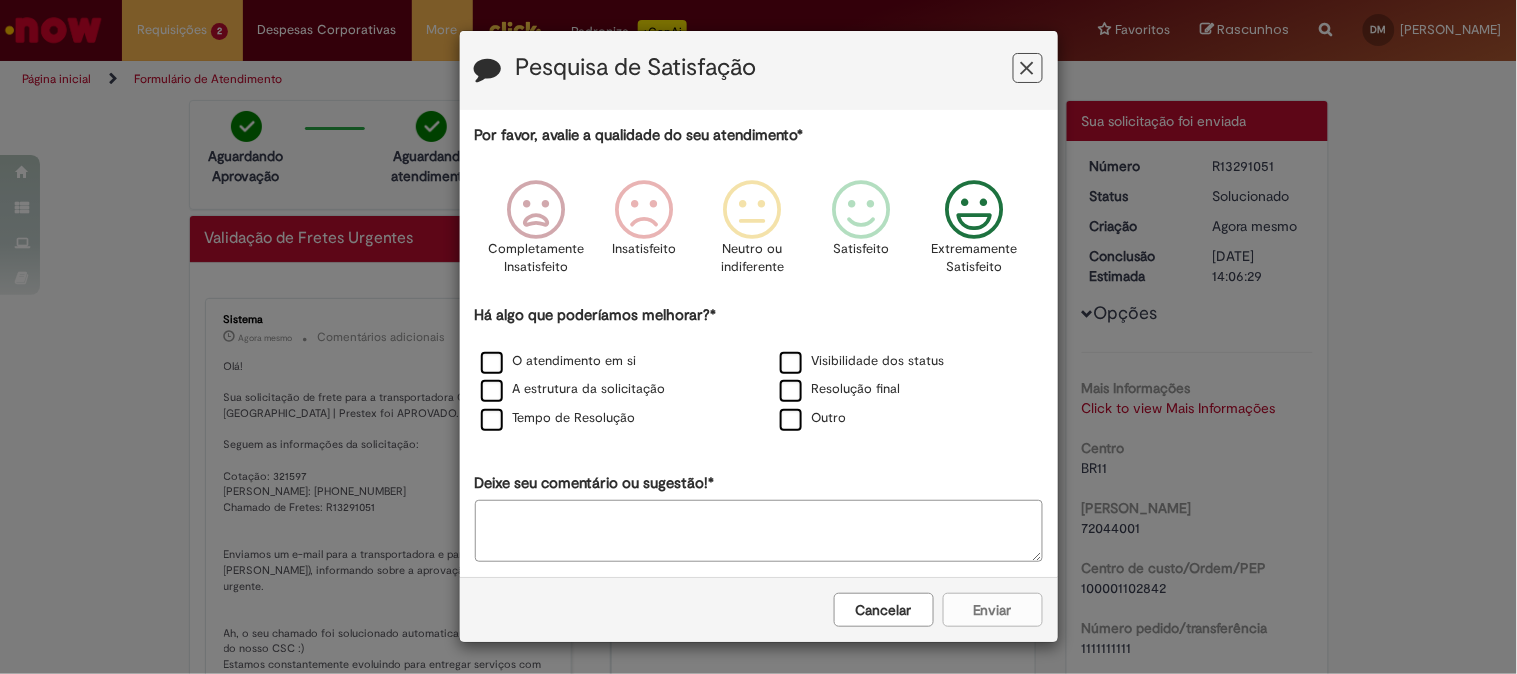 click at bounding box center [974, 210] 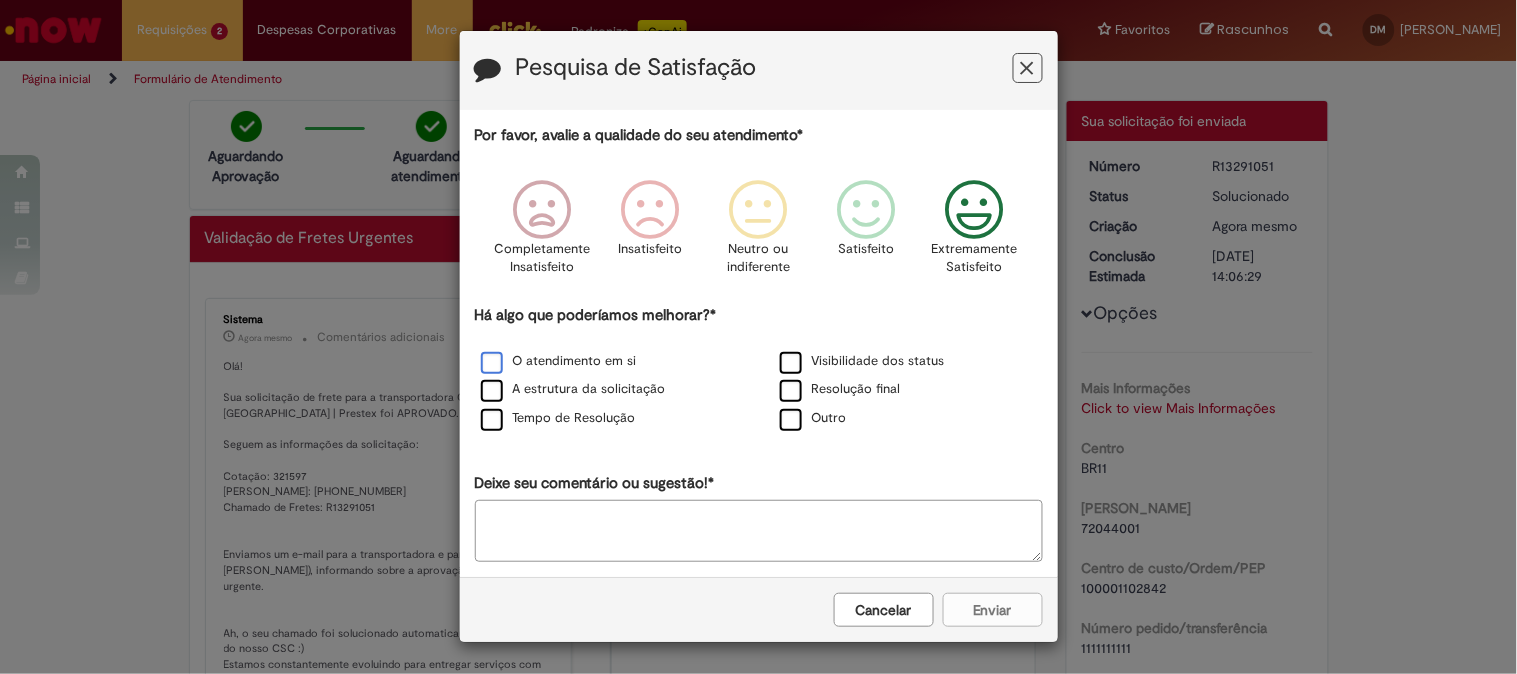 click on "O atendimento em si" at bounding box center (559, 361) 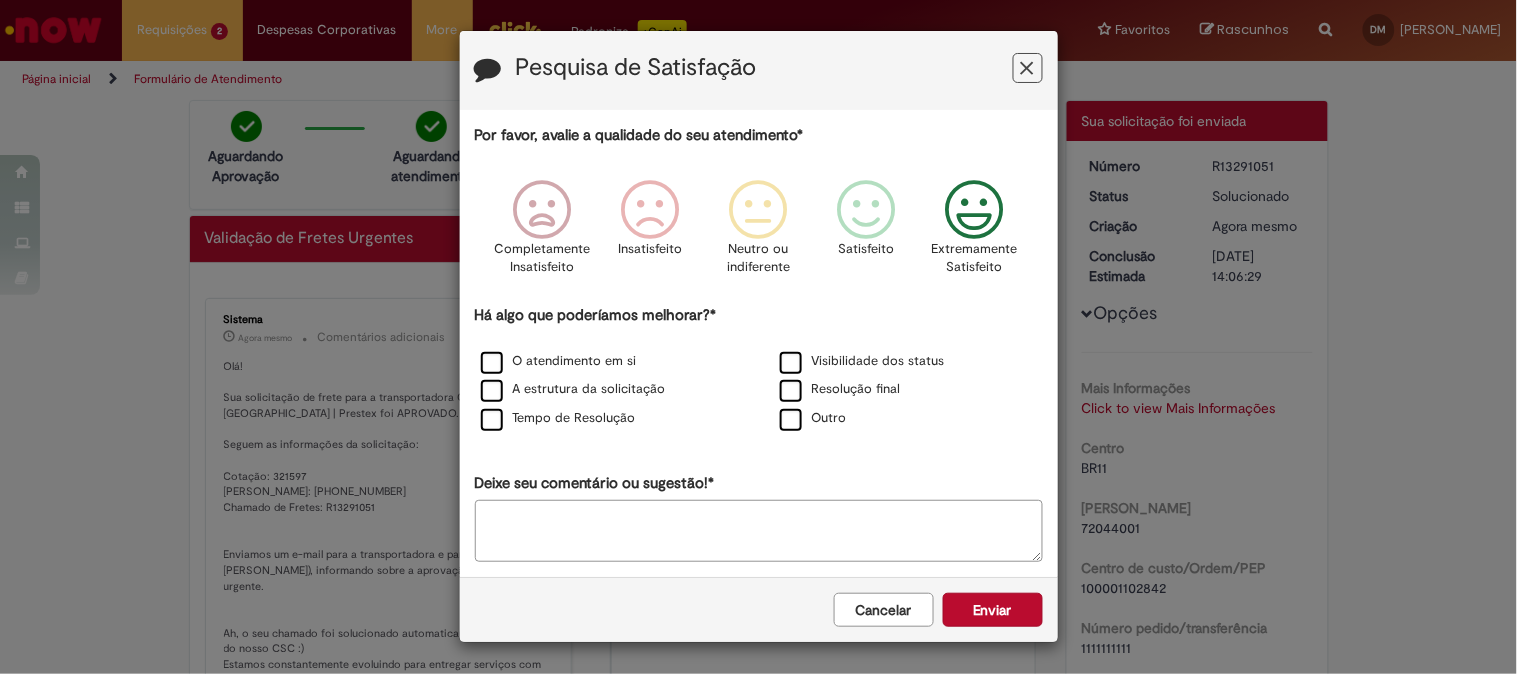 click on "Cancelar   Enviar" at bounding box center (759, 609) 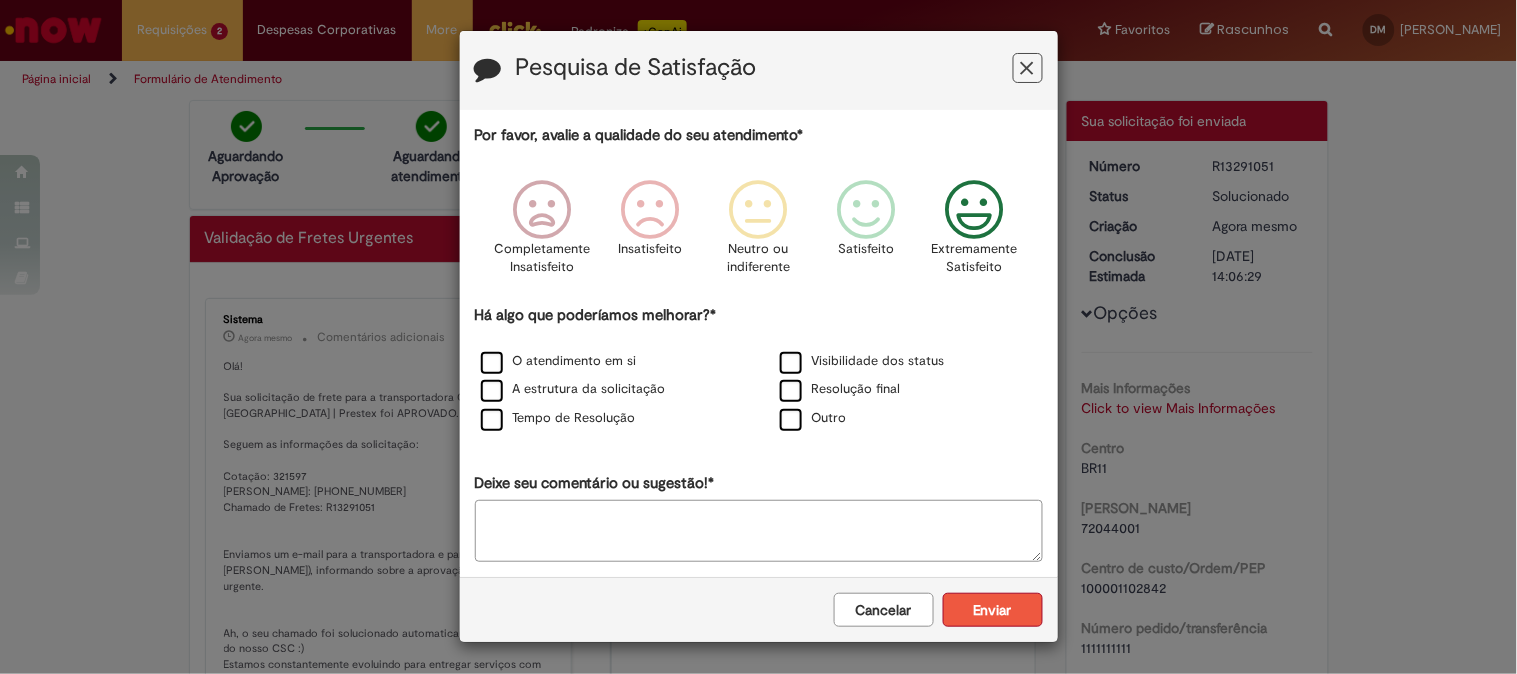 click on "Enviar" at bounding box center [993, 610] 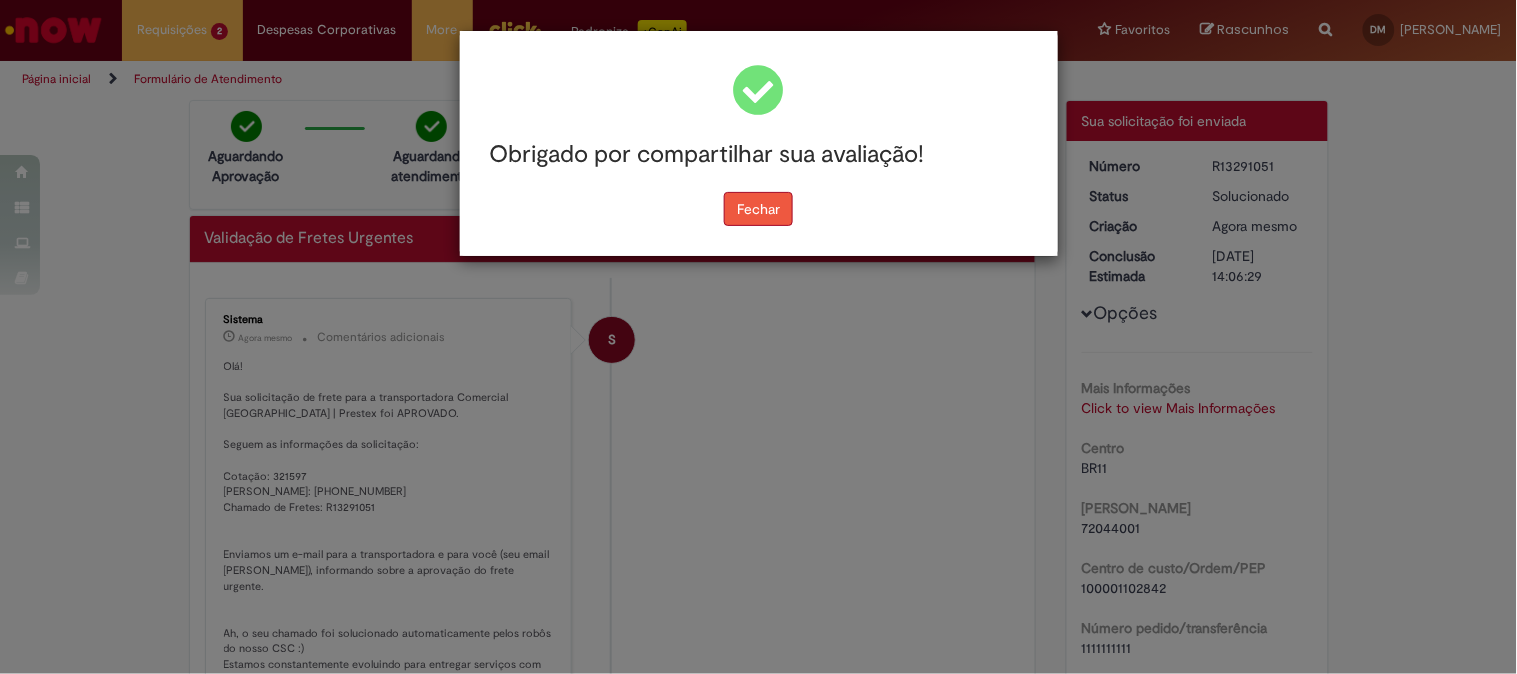 click on "Fechar" at bounding box center [758, 209] 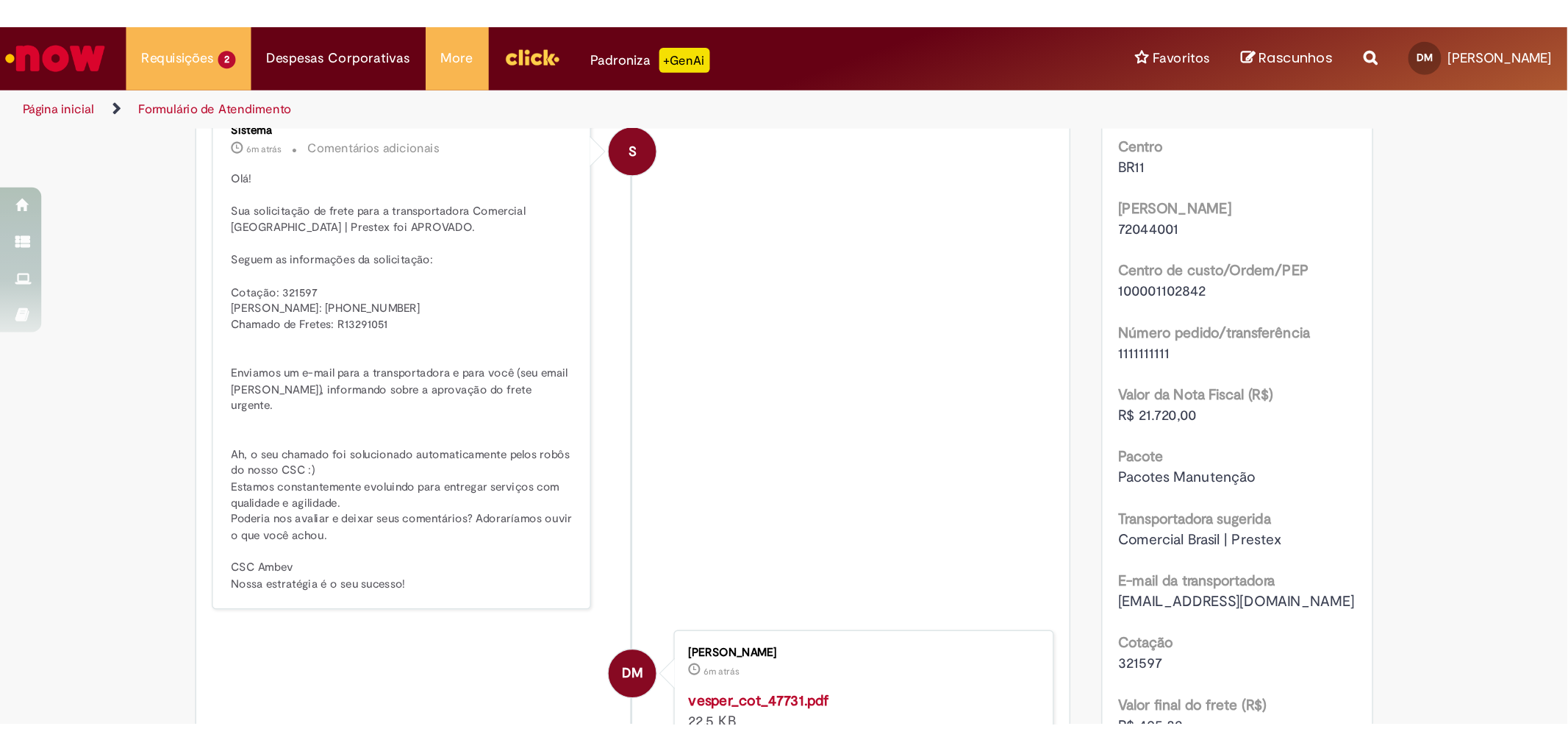 scroll, scrollTop: 163, scrollLeft: 0, axis: vertical 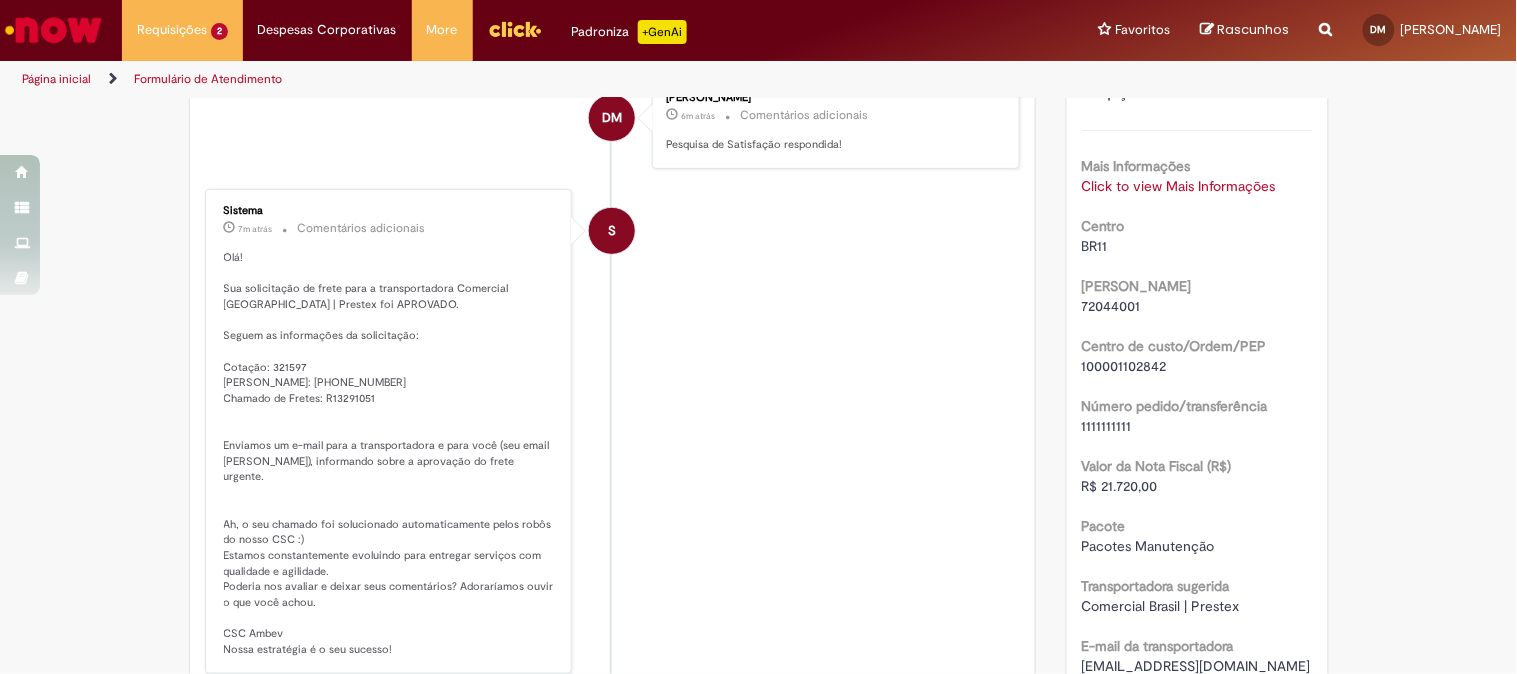 click on "S
Sistema
7m atrás 7 minutos atrás     Comentários adicionais
Olá!
Sua solicitação de frete para a transportadora Comercial [GEOGRAPHIC_DATA] | Prestex foi APROVADO.
Seguem as informações da solicitação:
Cotação: 321597
[PERSON_NAME]: [PHONE_NUMBER]
Chamado de Fretes: R13291051
Enviamos um e-mail para a transportadora e para você (seu email [PERSON_NAME]), informando sobre a aprovação do frete urgente.
Ah, o seu chamado foi solucionado automaticamente pelos robôs do nosso CSC :)
Estamos constantemente evoluindo para entregar serviços com qualidade e agilidade.
Poderia nos avaliar e deixar seus comentários? Adoraríamos ouvir o que você achou.
CSC Ambev
Nossa estratégia é o seu sucesso!" at bounding box center (613, 431) 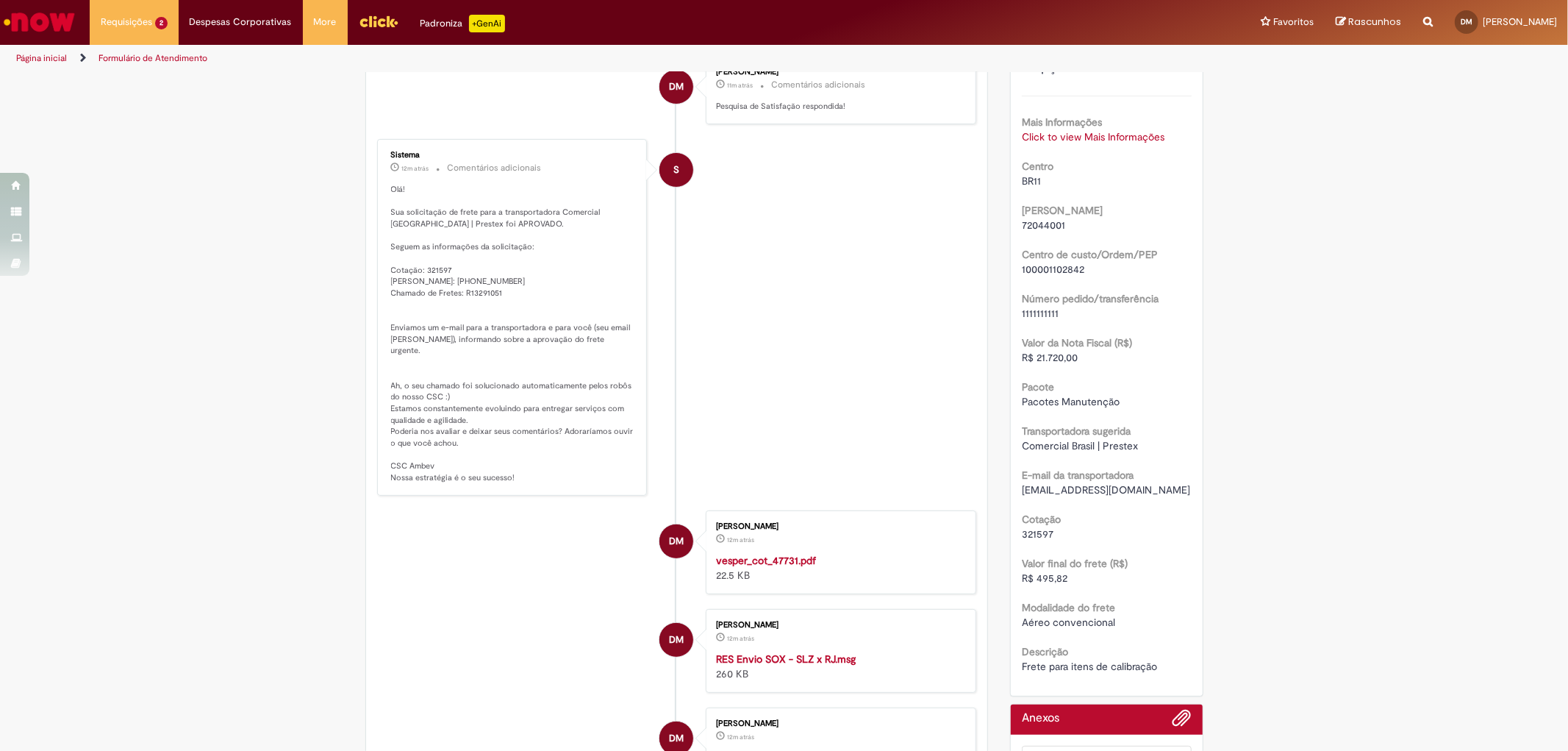 scroll, scrollTop: 0, scrollLeft: 0, axis: both 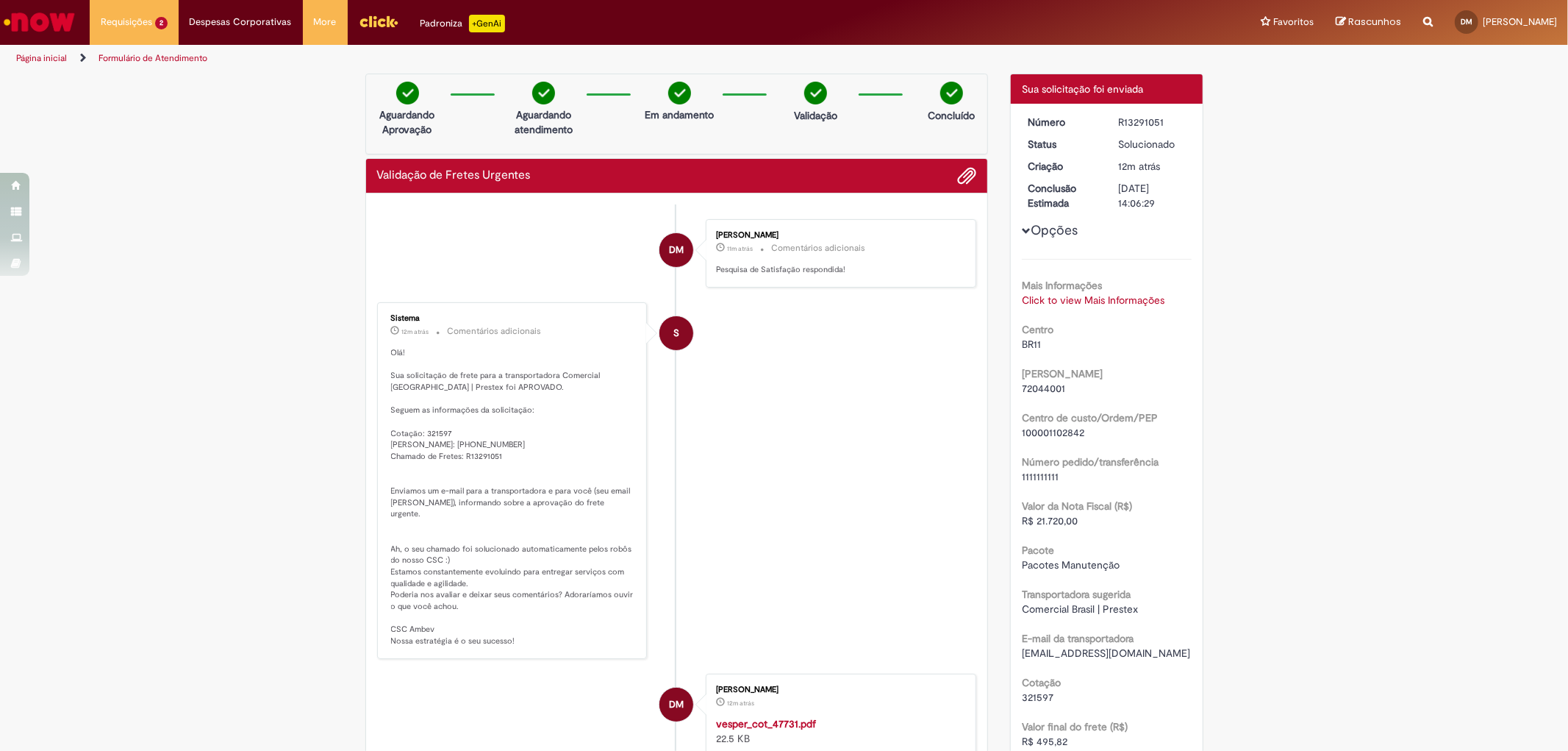 click at bounding box center [39, 22] 